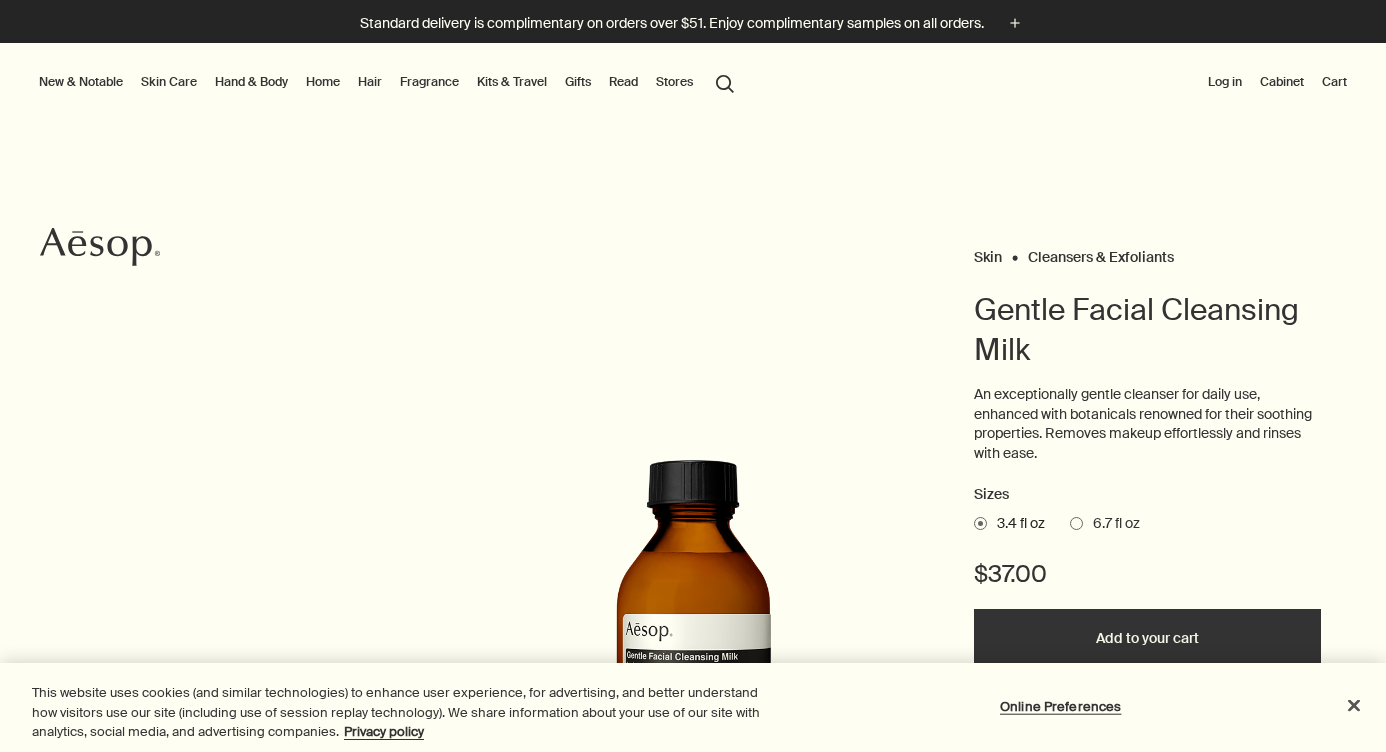 scroll, scrollTop: 0, scrollLeft: 0, axis: both 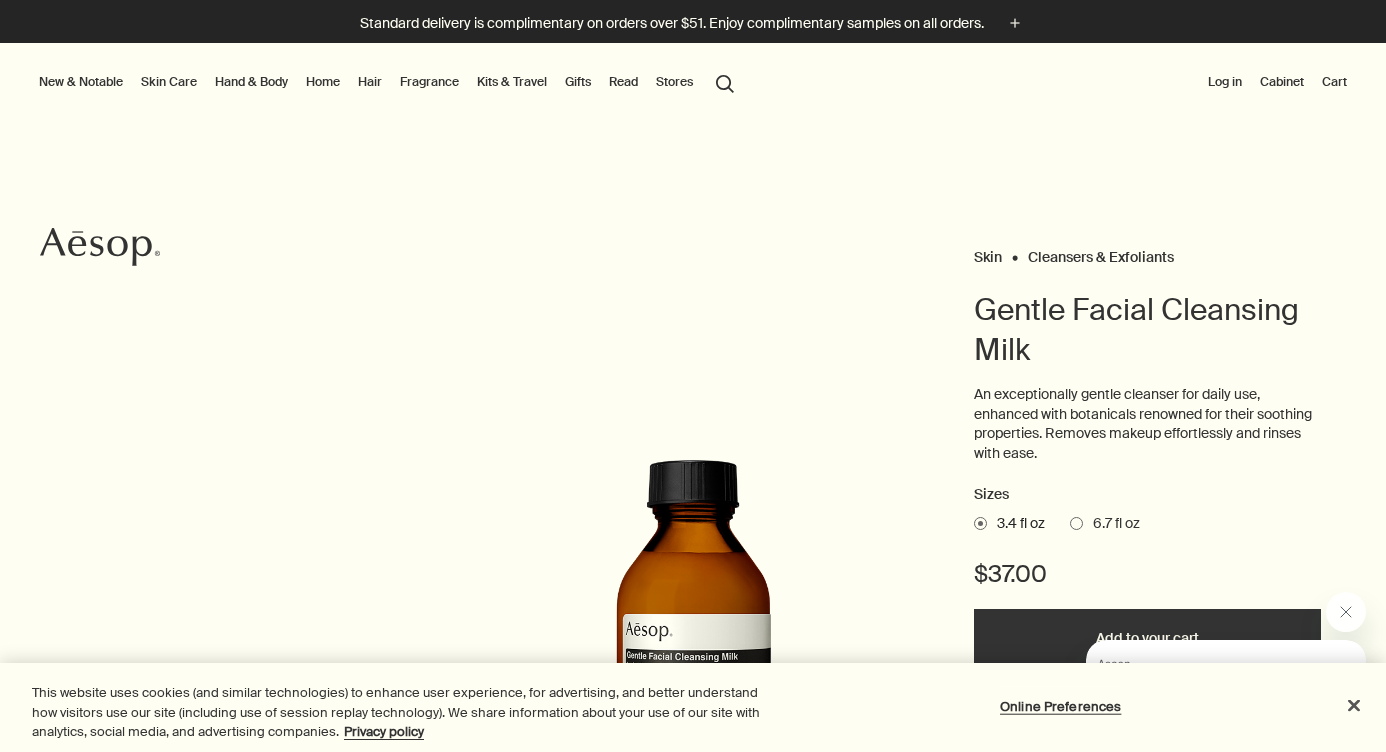click at bounding box center [693, 752] 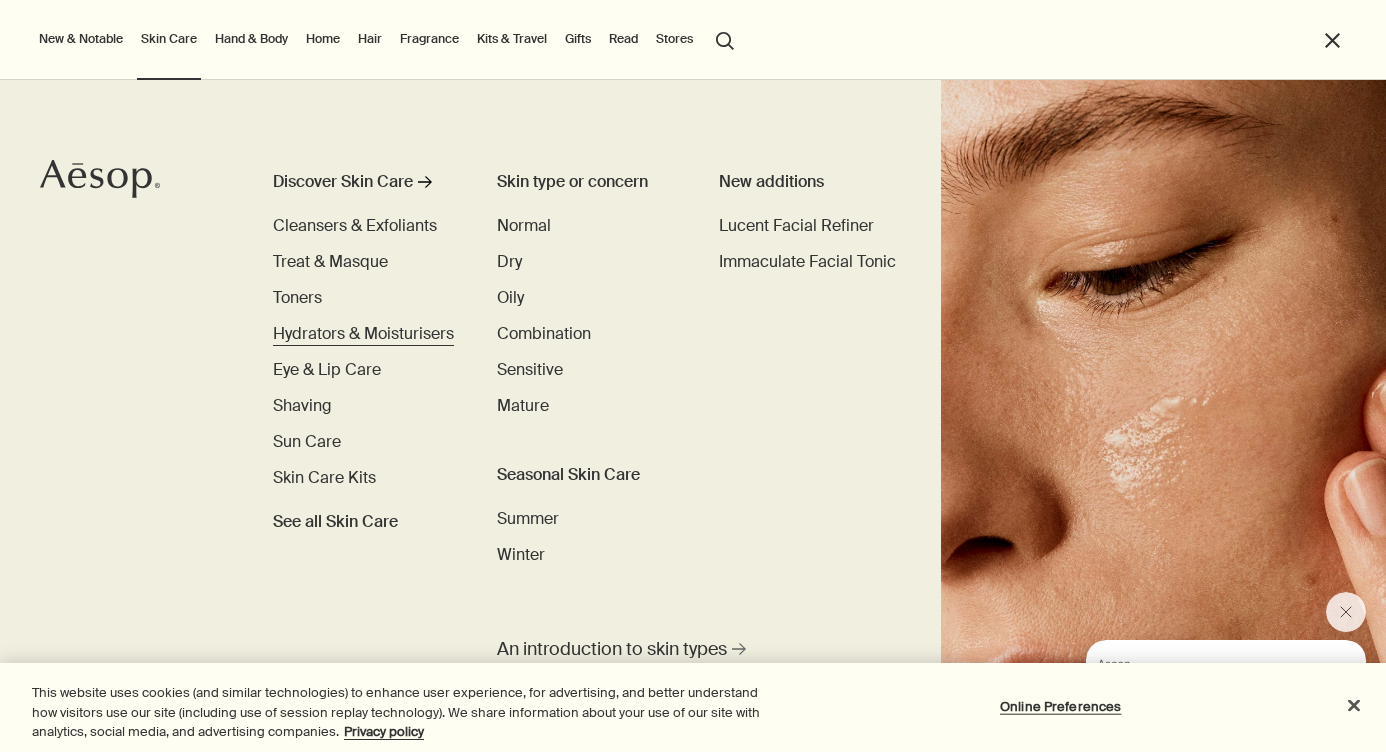click on "Hydrators & Moisturisers" at bounding box center (363, 333) 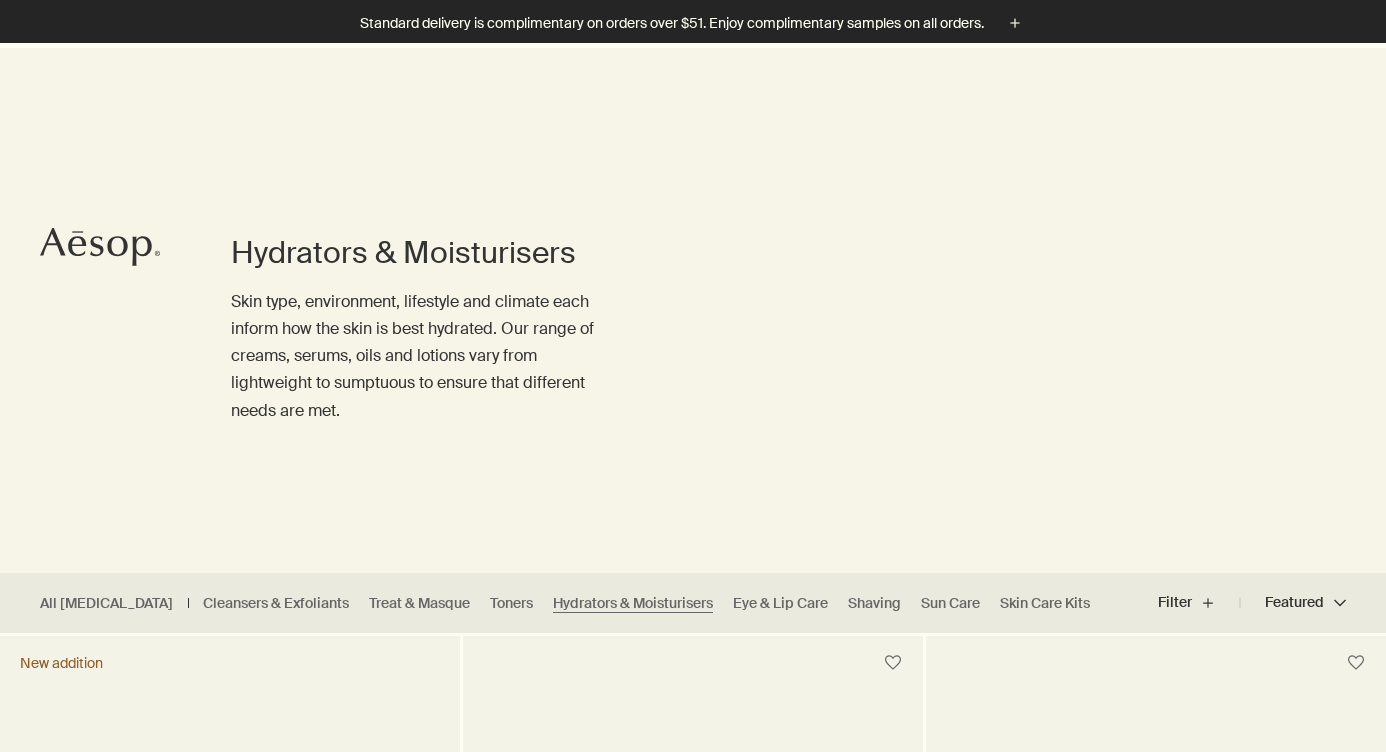 scroll, scrollTop: 397, scrollLeft: 0, axis: vertical 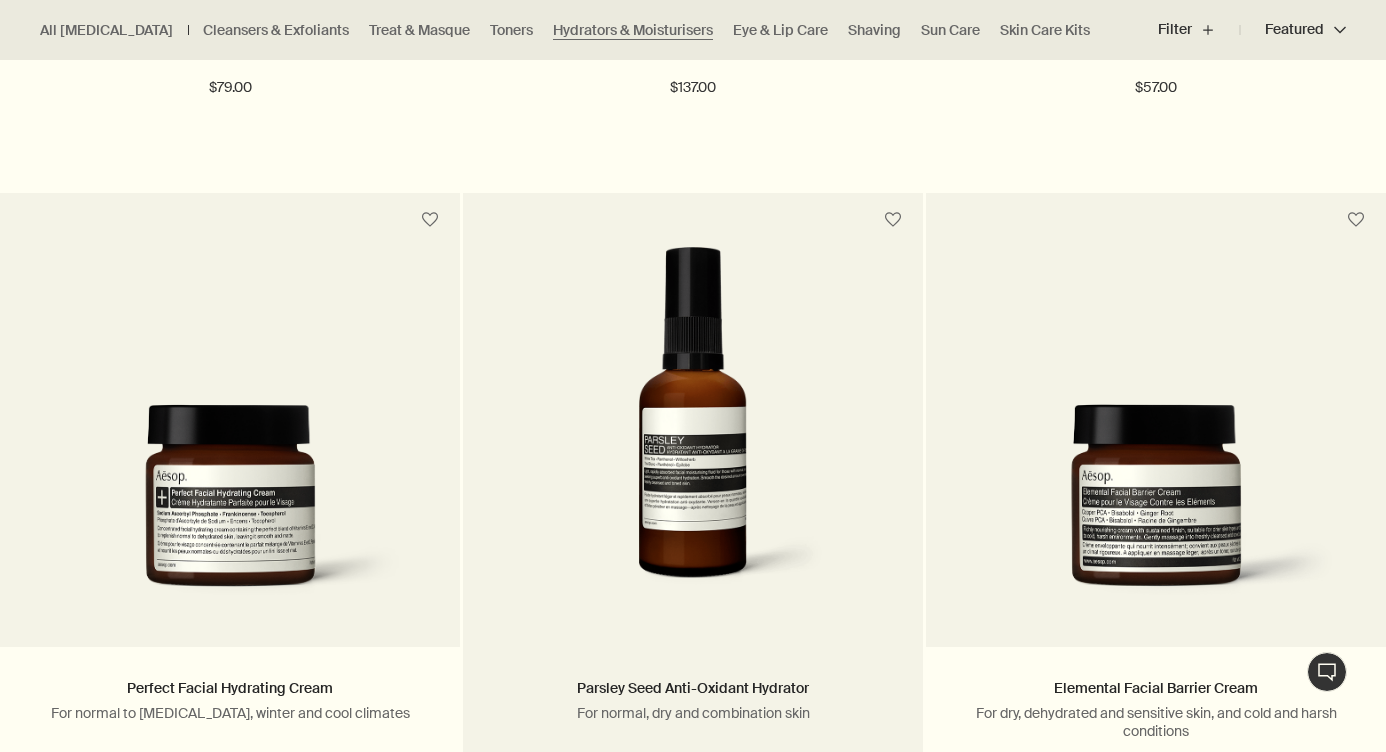 click at bounding box center [692, 432] 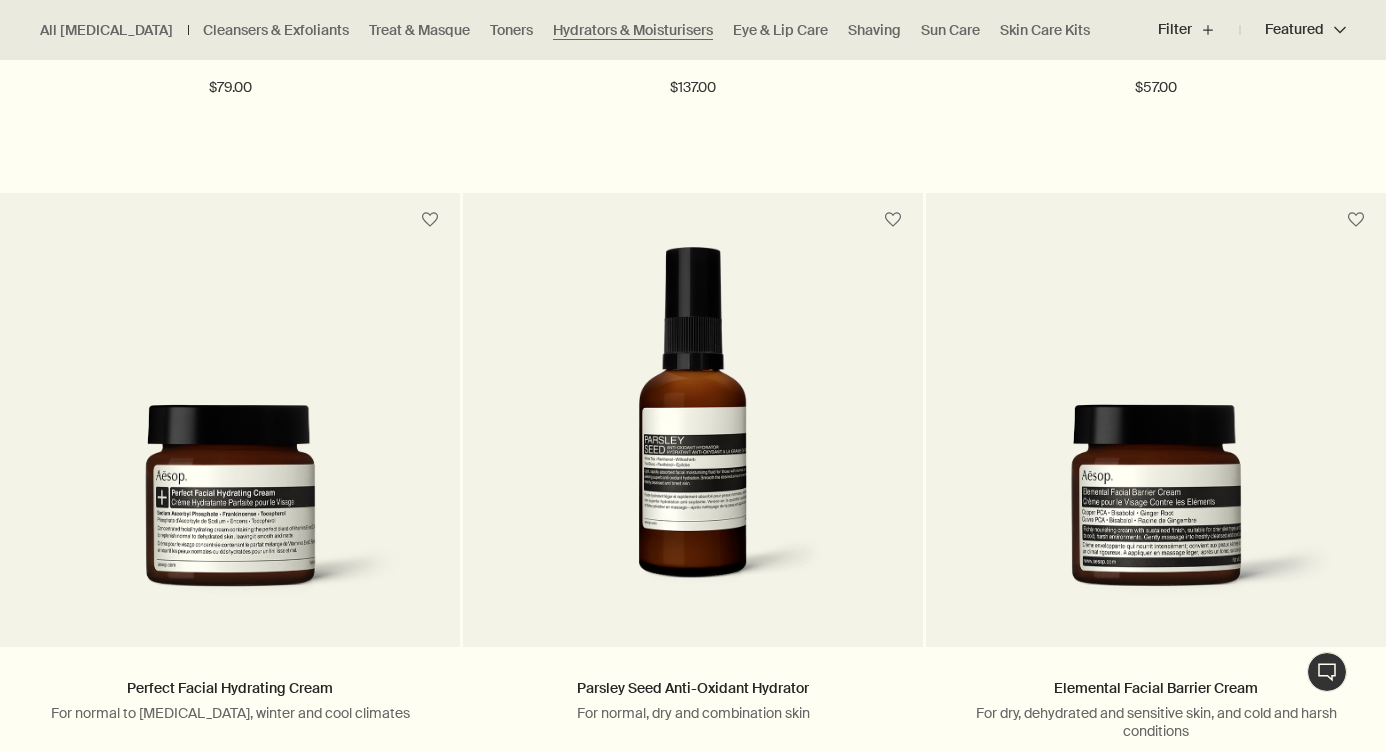click at bounding box center (693, -1892) 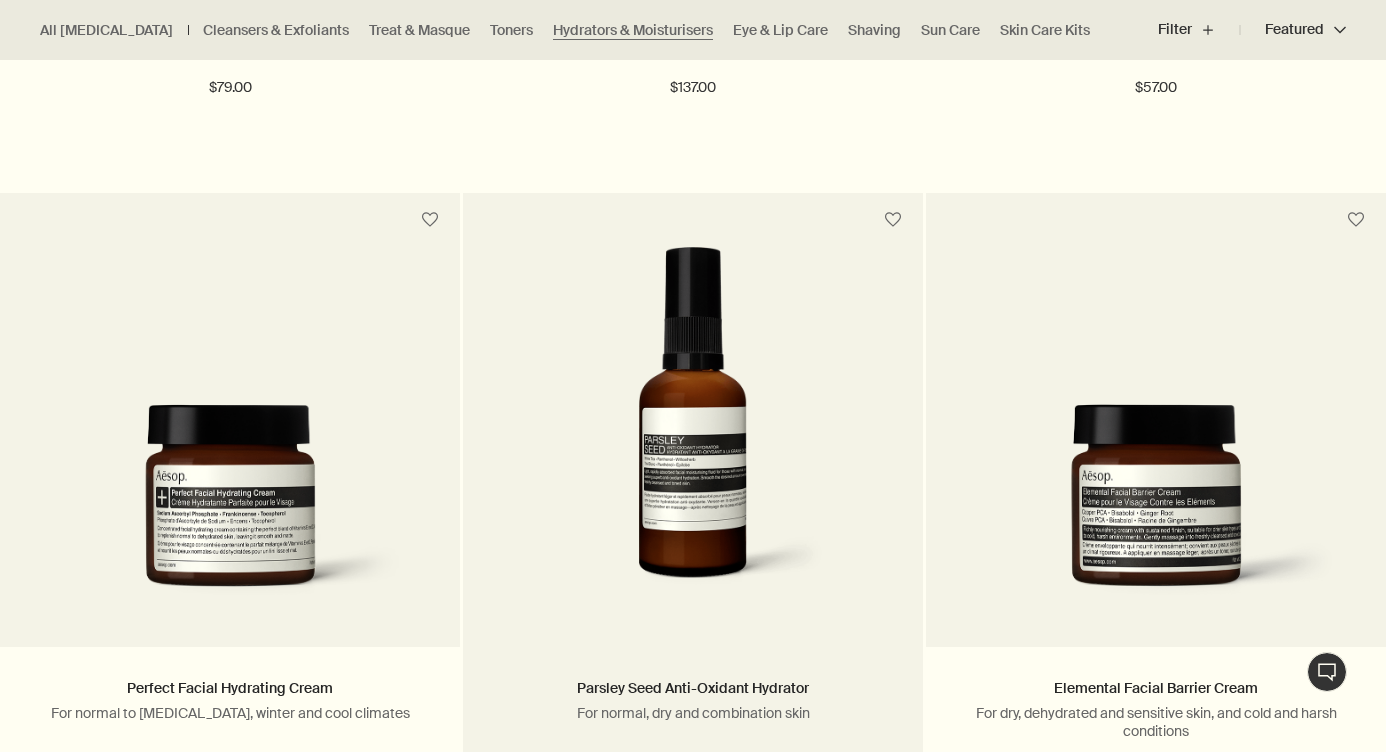 click at bounding box center (692, 432) 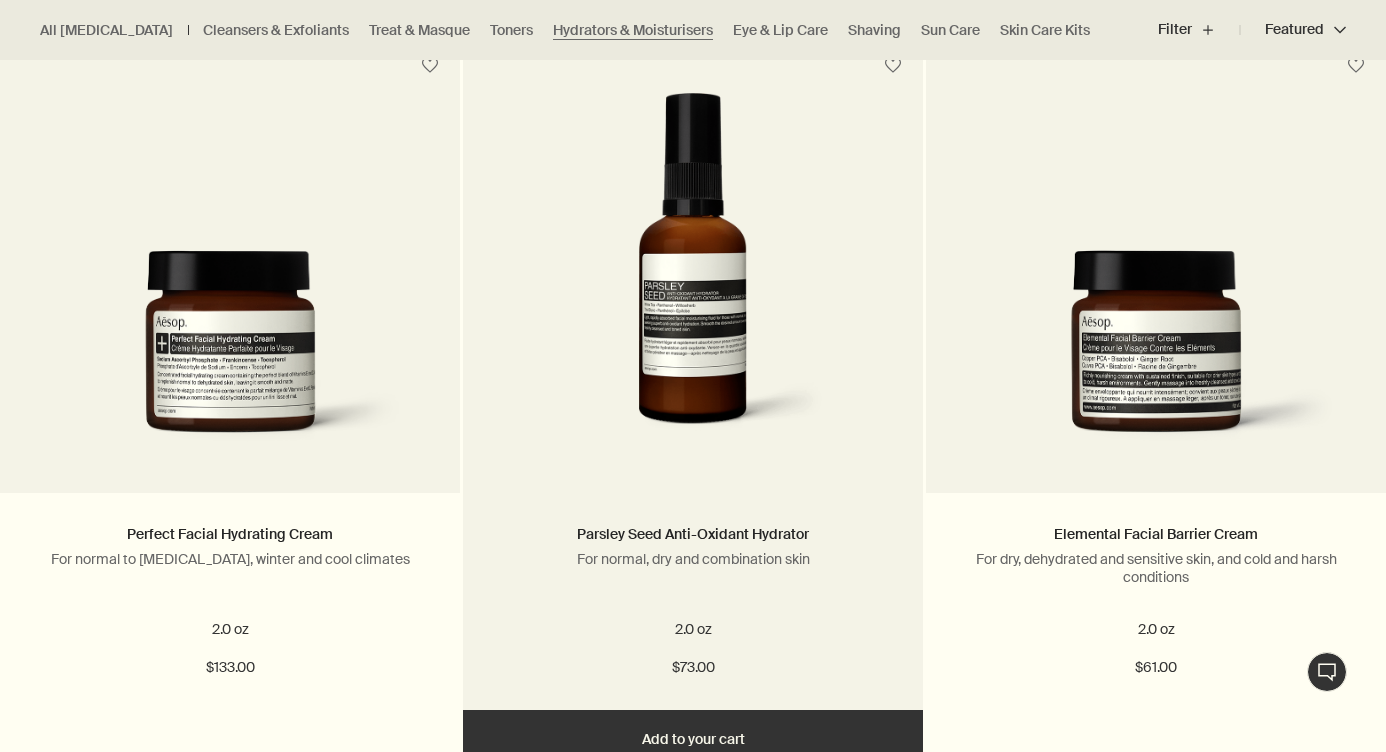 scroll, scrollTop: 2871, scrollLeft: 0, axis: vertical 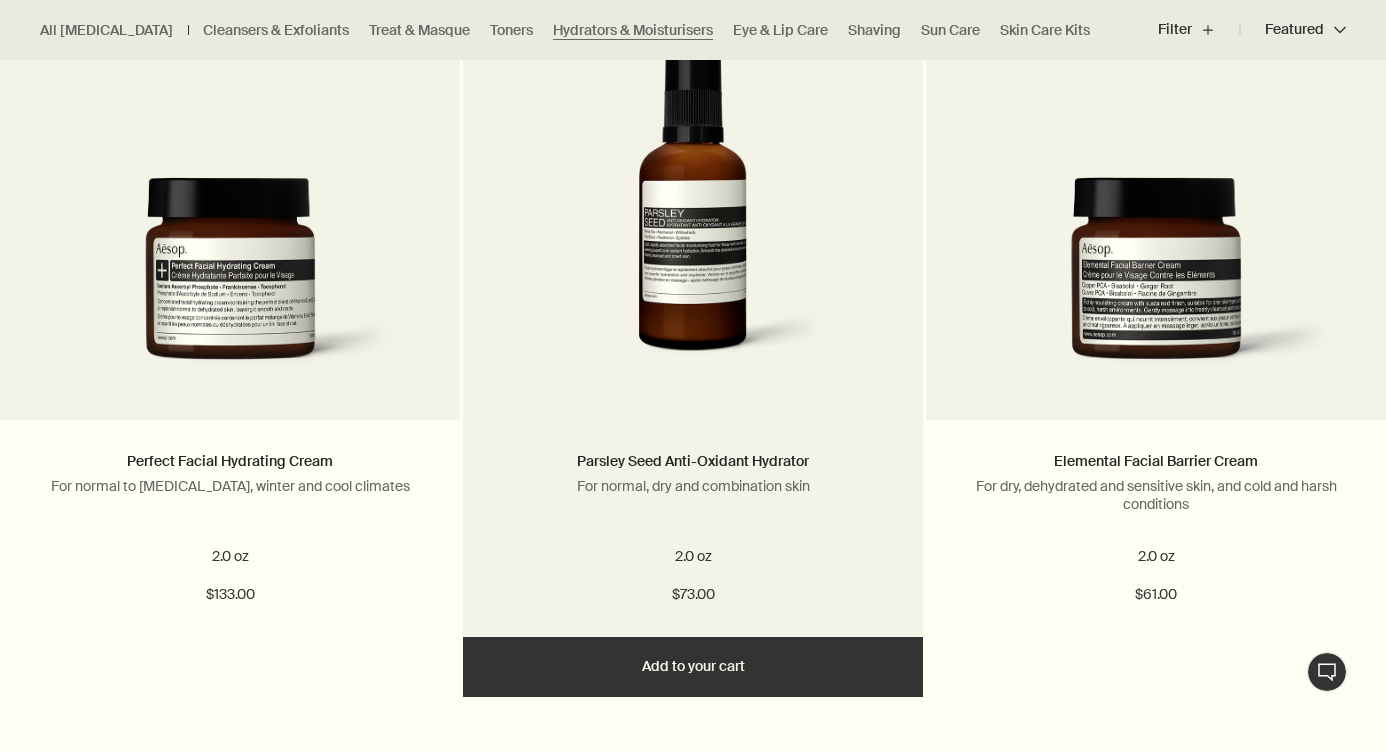 click on "Add Add to your cart" at bounding box center [693, 667] 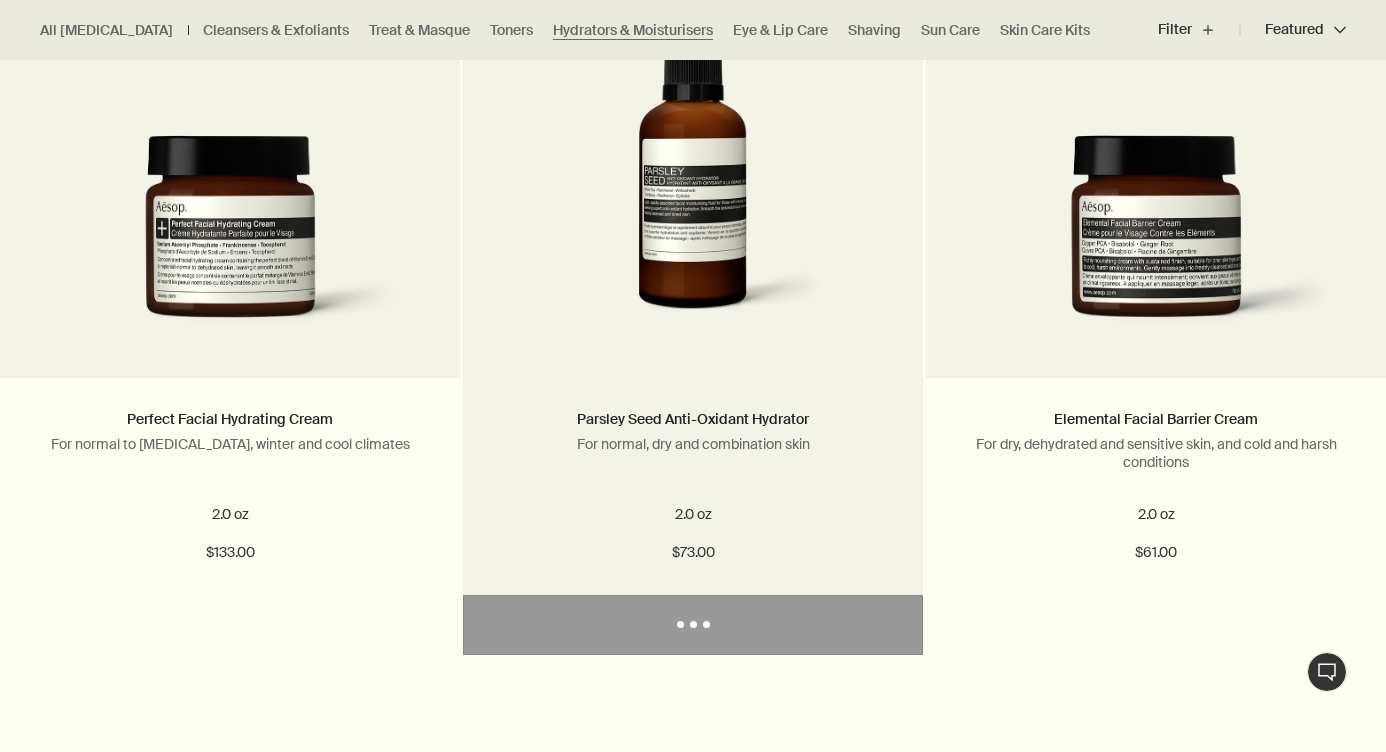 scroll, scrollTop: 2915, scrollLeft: 0, axis: vertical 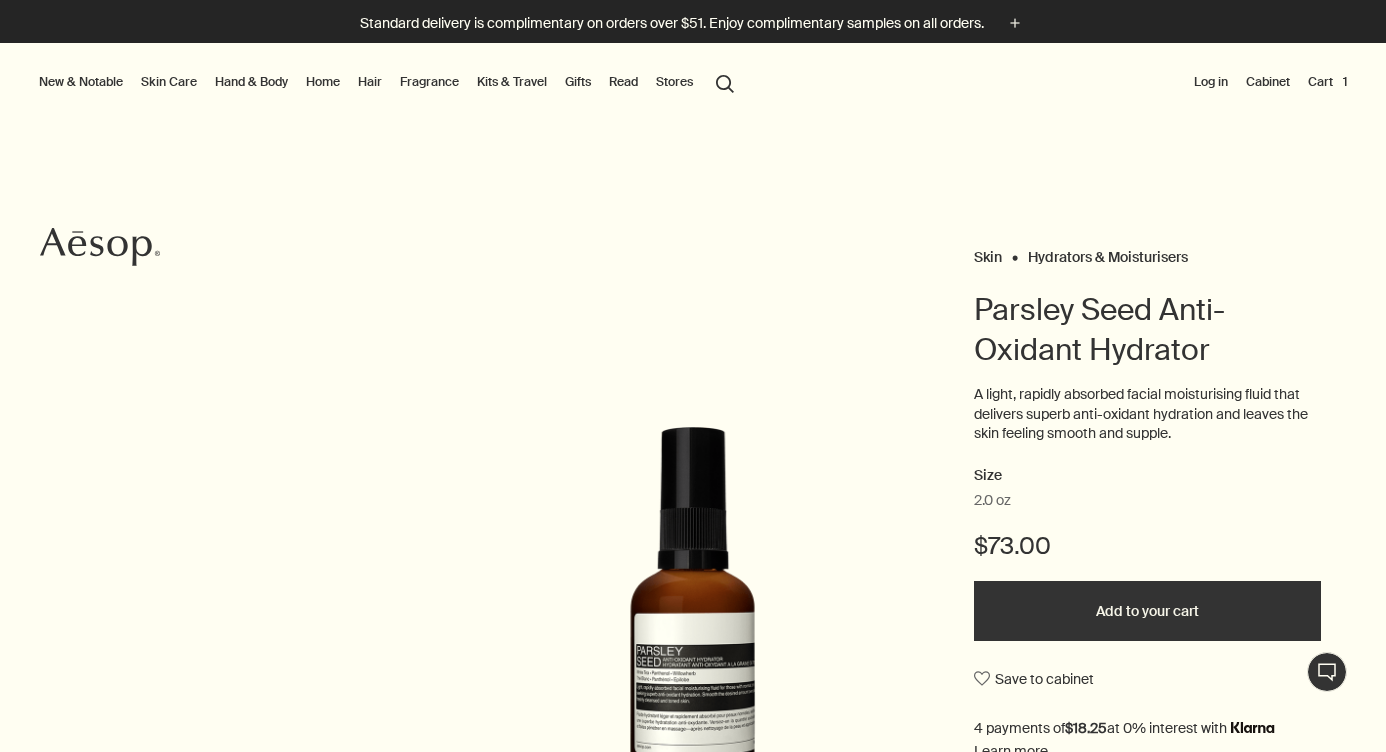 click at bounding box center (693, 752) 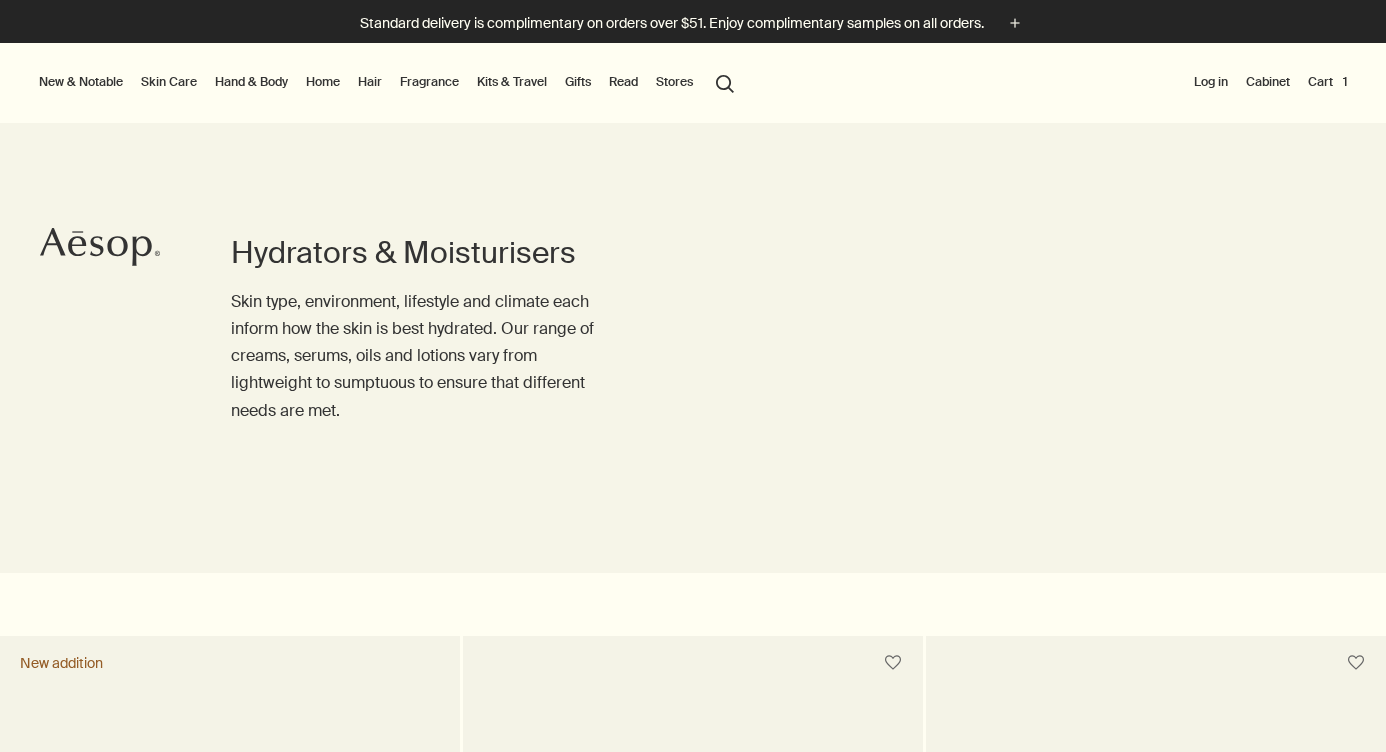 scroll, scrollTop: 0, scrollLeft: 0, axis: both 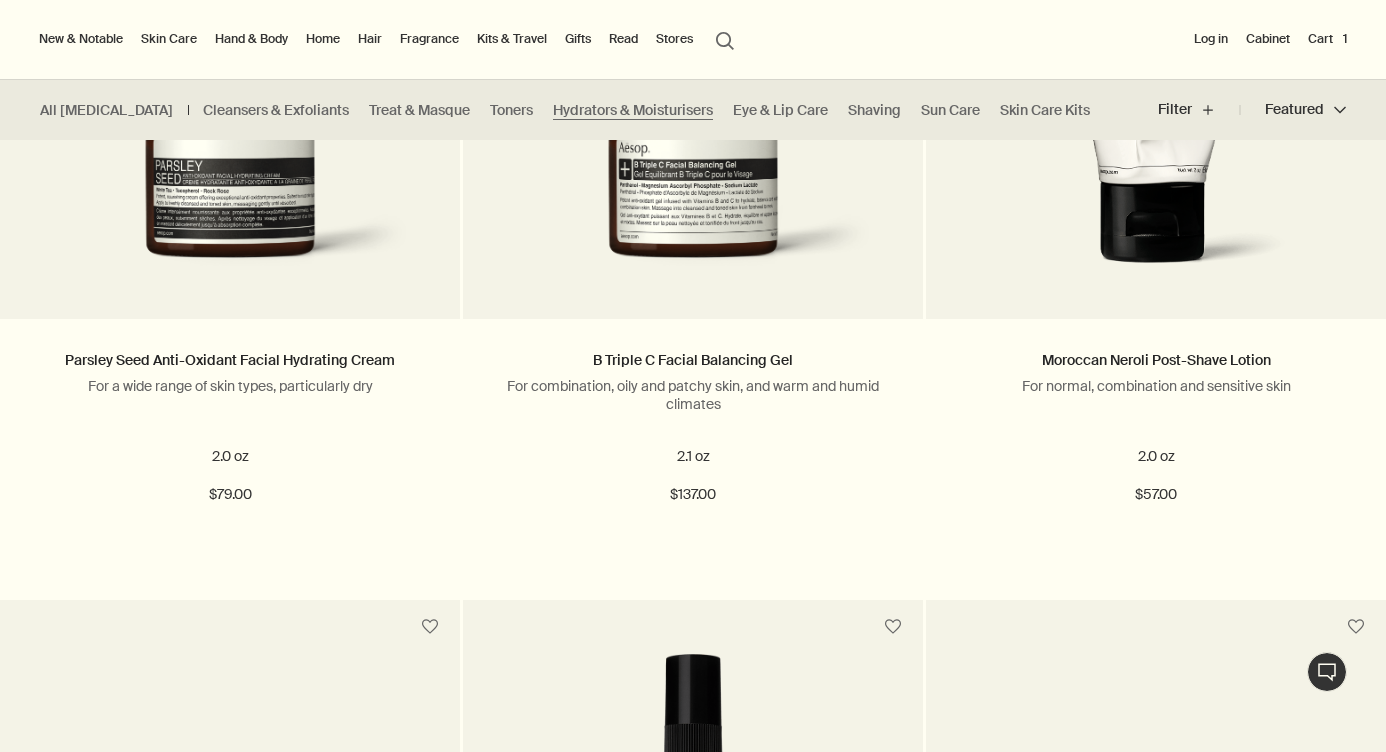 click at bounding box center [693, -1485] 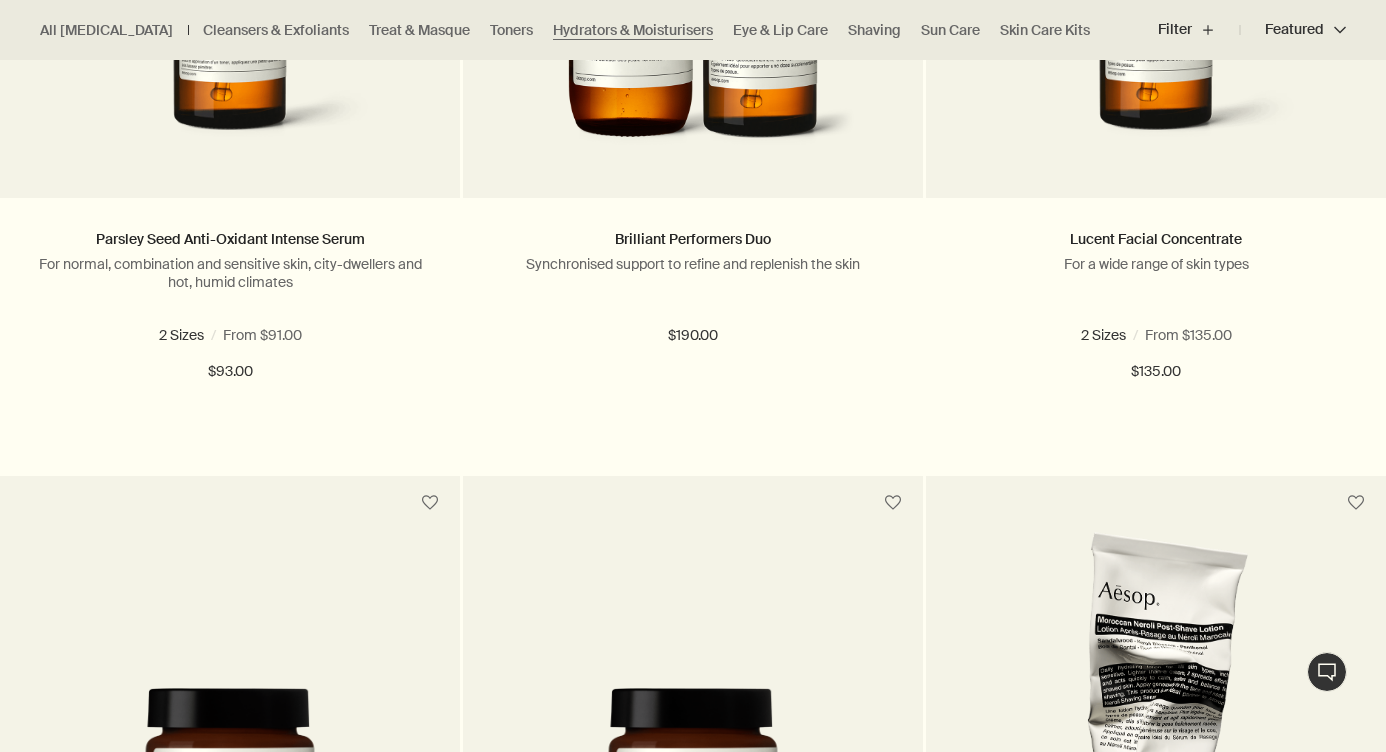 scroll, scrollTop: 1917, scrollLeft: 0, axis: vertical 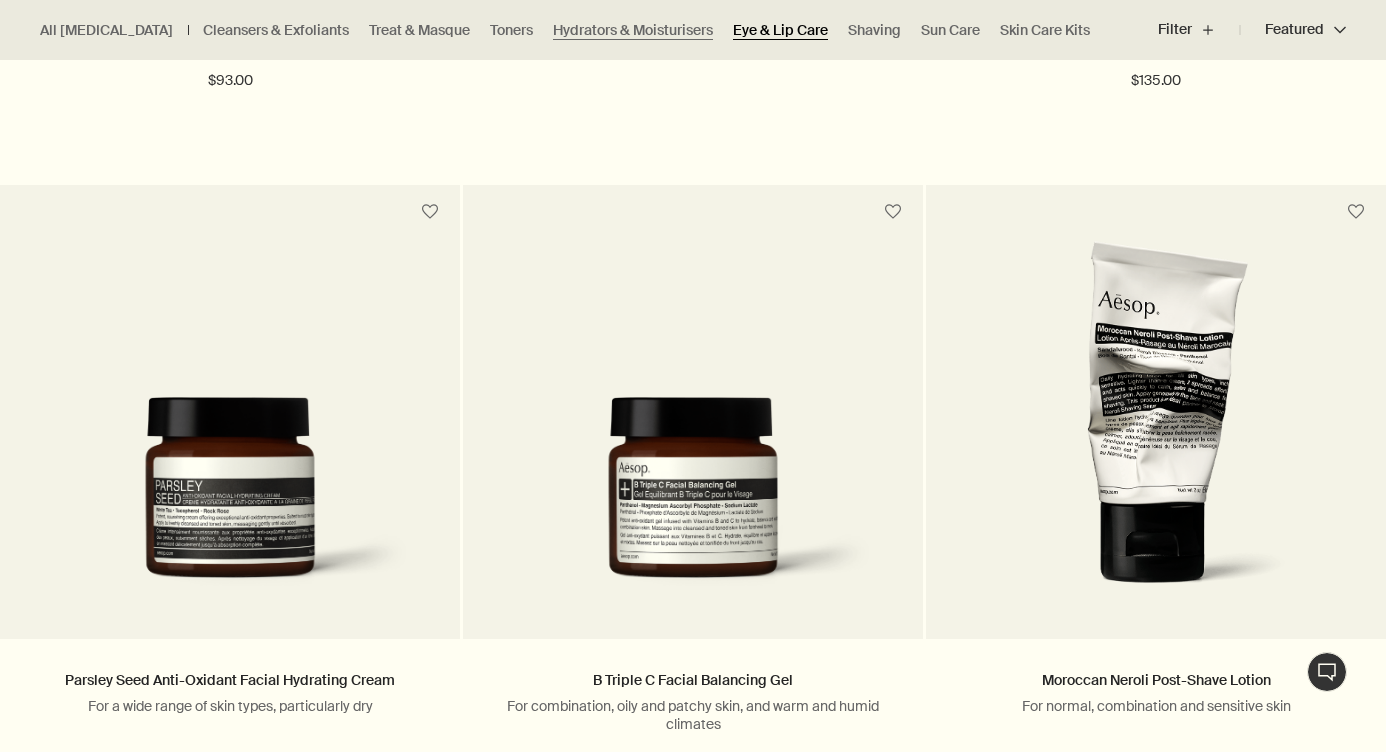 click on "Eye & Lip Care" at bounding box center (780, 30) 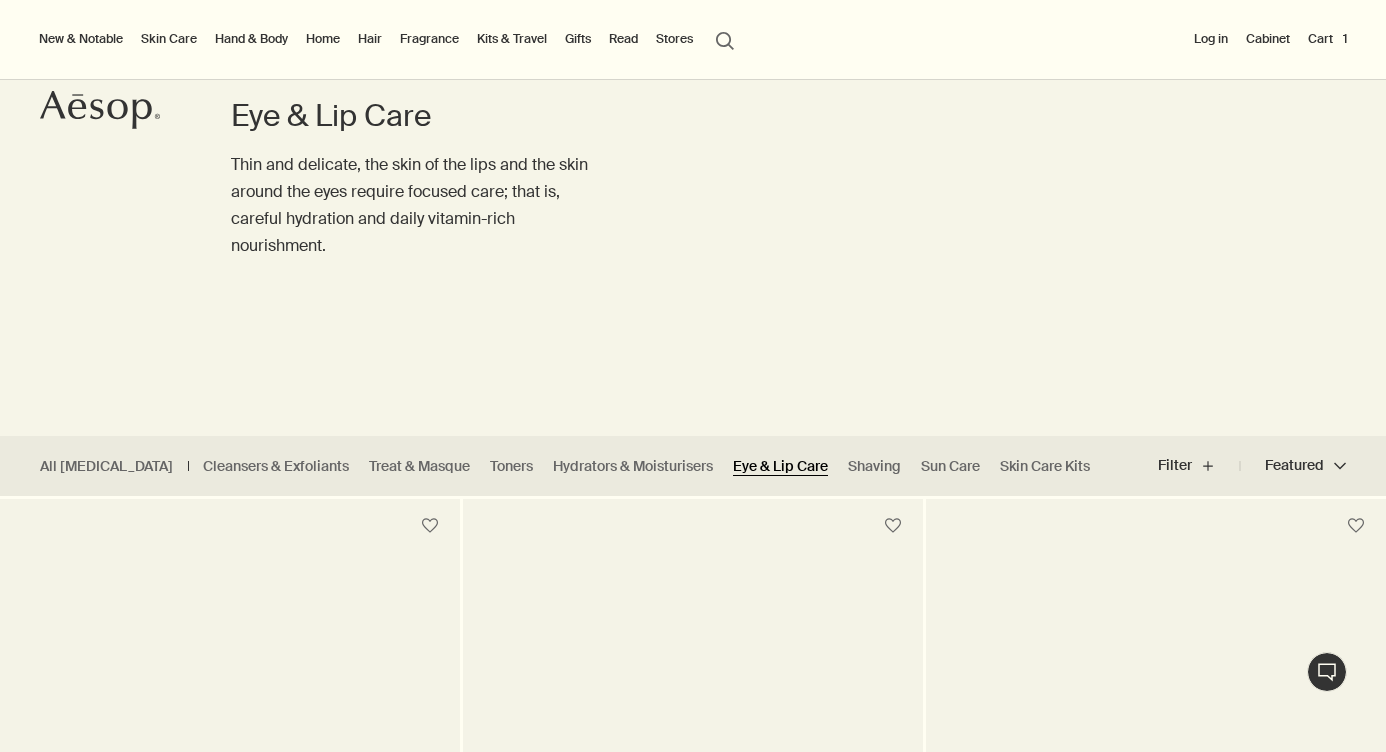 scroll, scrollTop: 0, scrollLeft: 0, axis: both 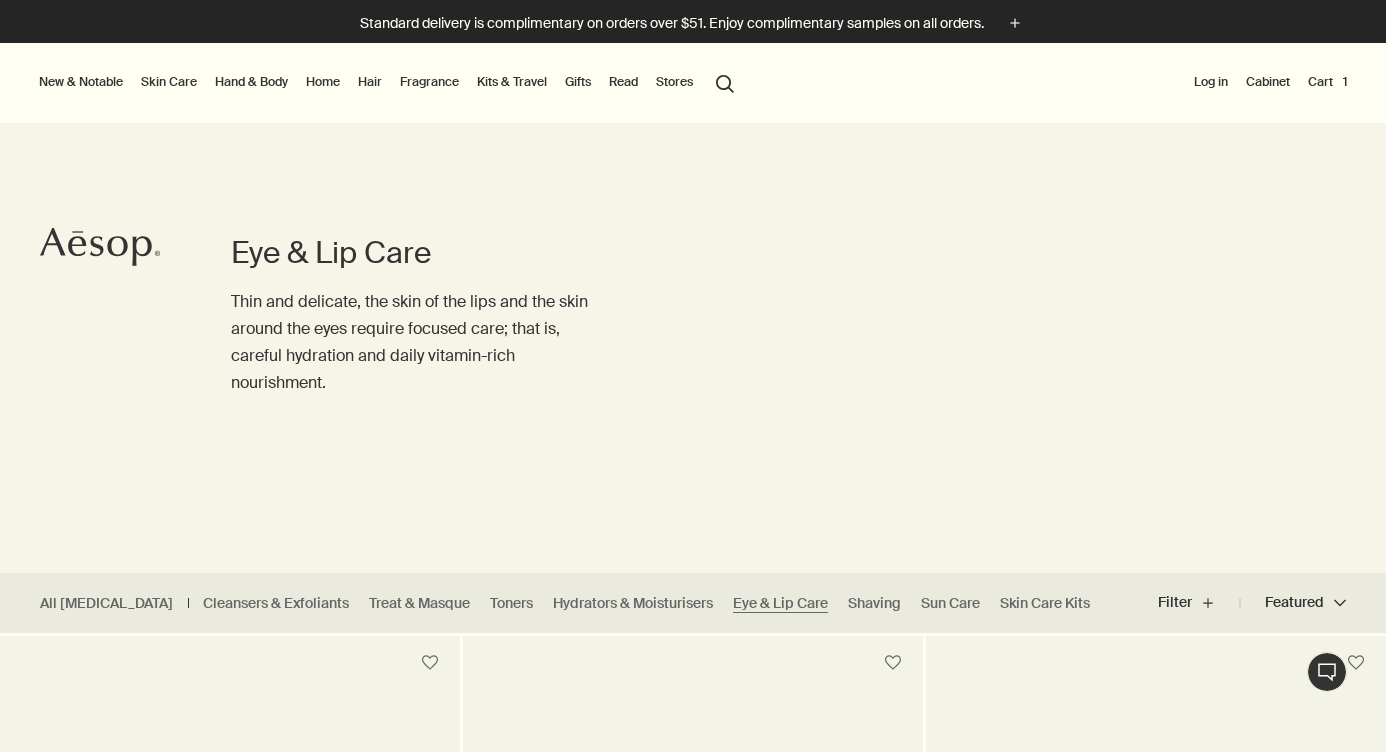 click on "search Search" at bounding box center (725, 82) 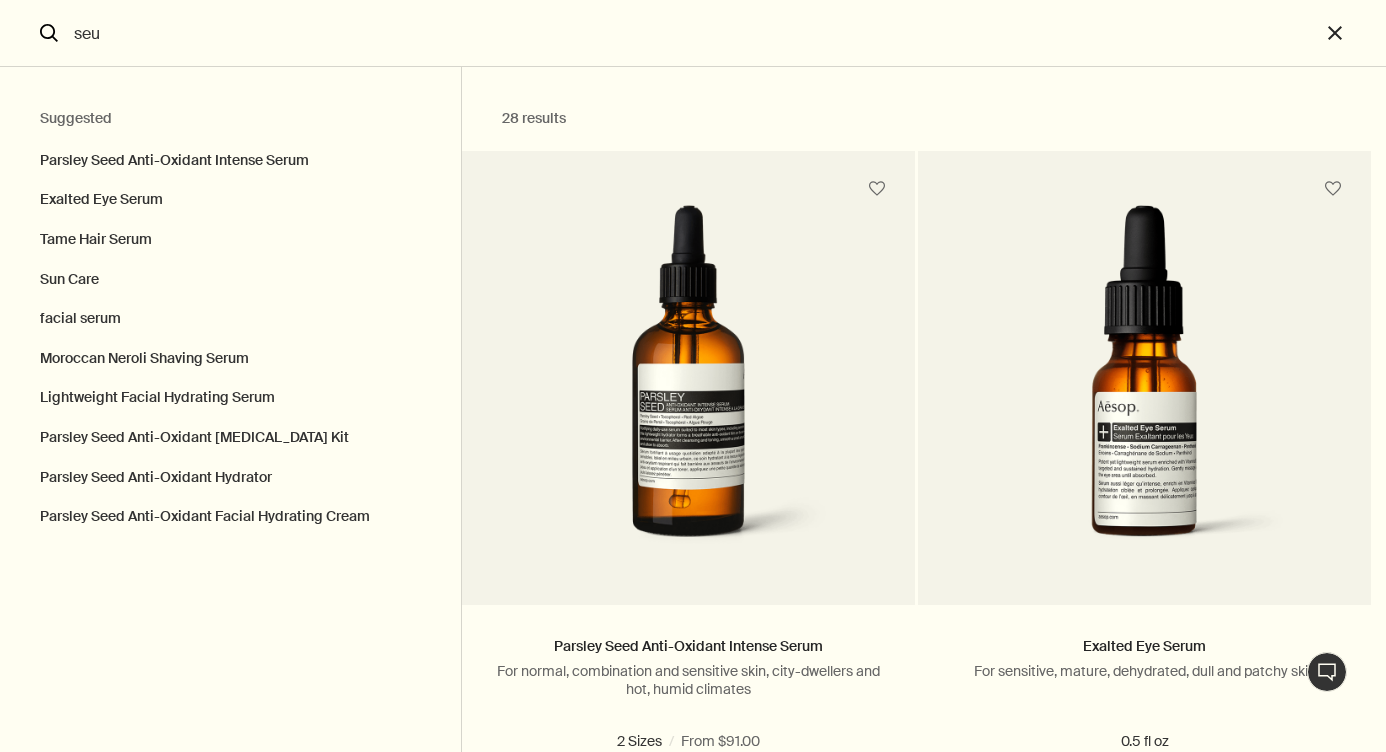 type on "se" 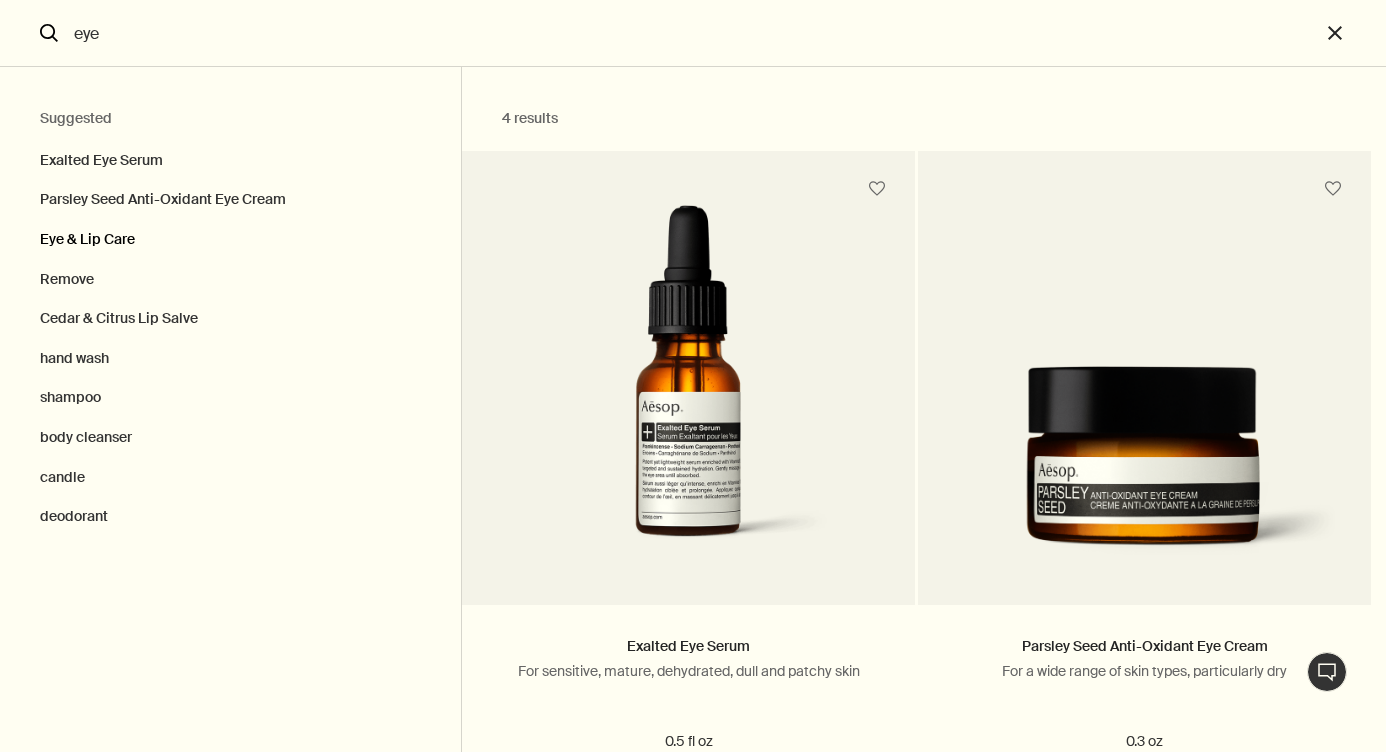click on "Eye & Lip Care" at bounding box center [230, 240] 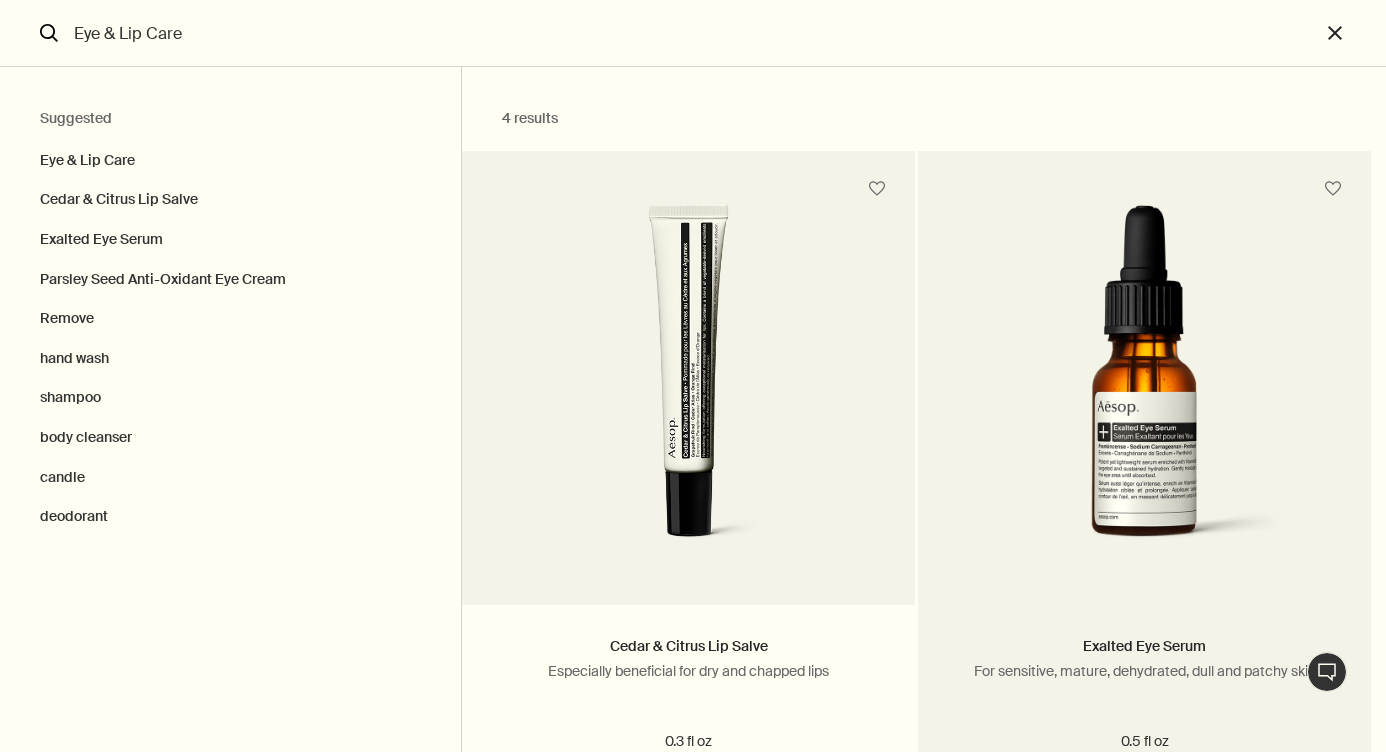 click at bounding box center [1144, 390] 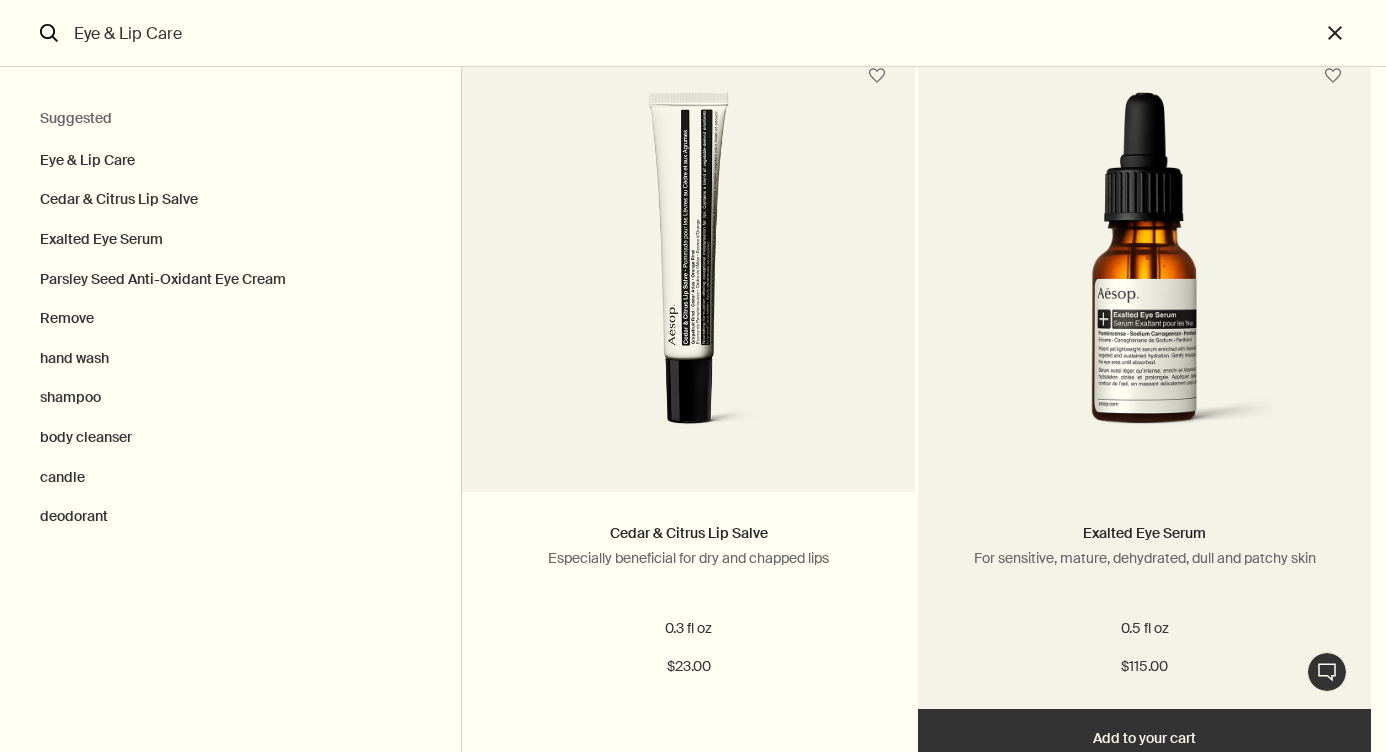 scroll, scrollTop: 239, scrollLeft: 0, axis: vertical 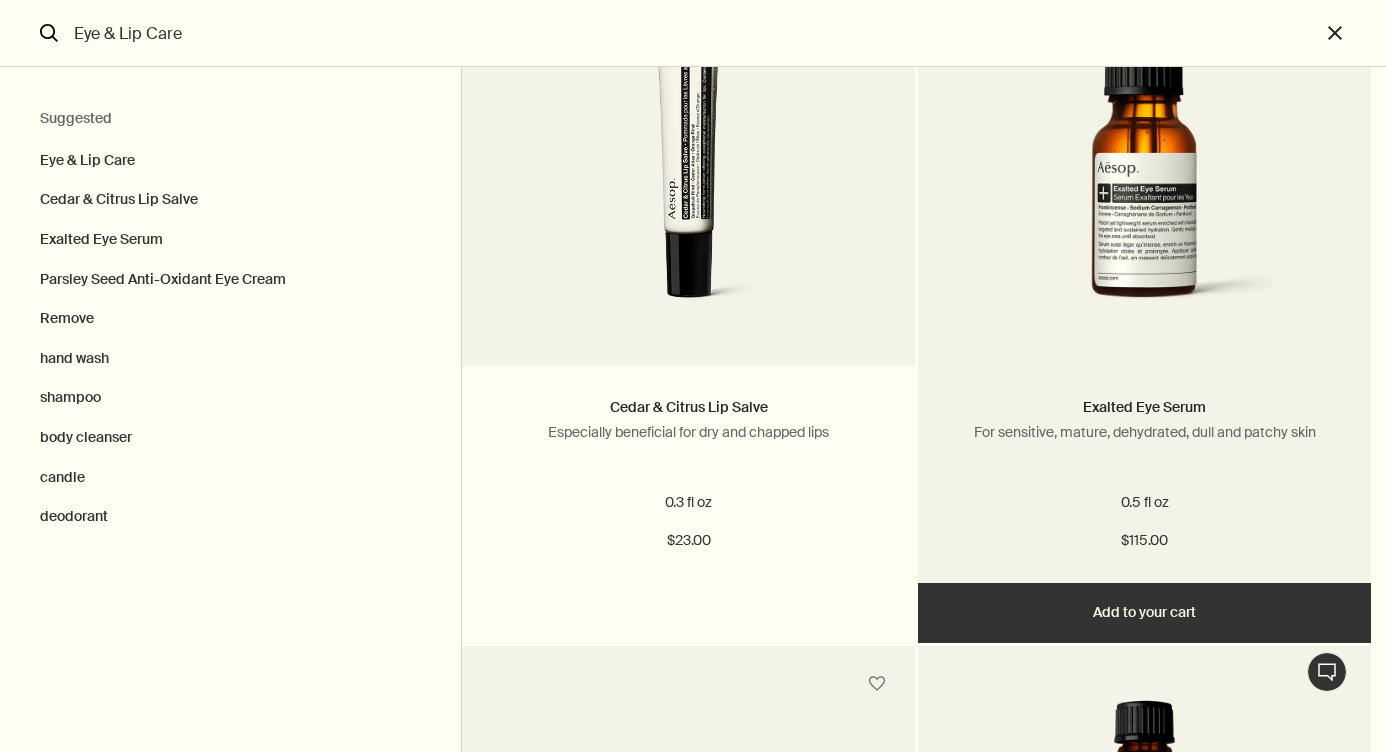 click on "Add Add to your cart" at bounding box center (1144, 613) 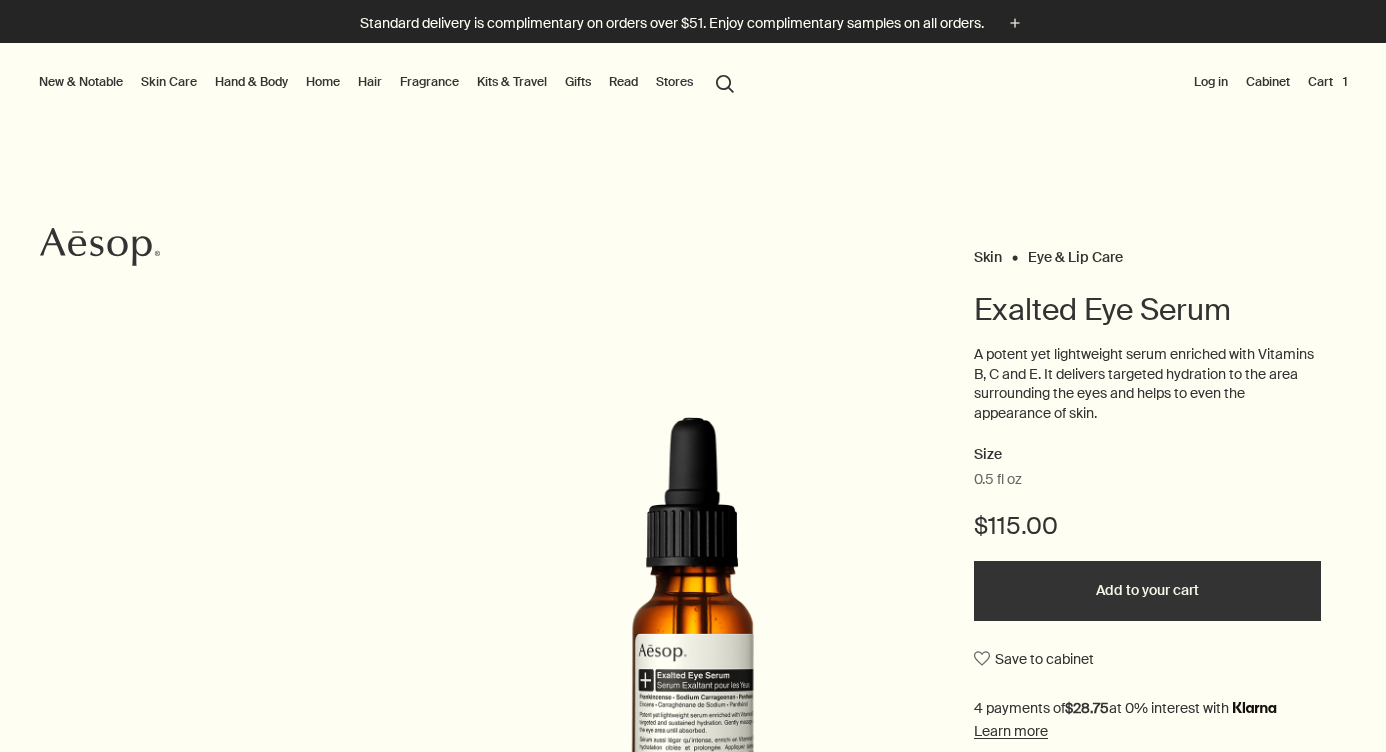 scroll, scrollTop: 0, scrollLeft: 0, axis: both 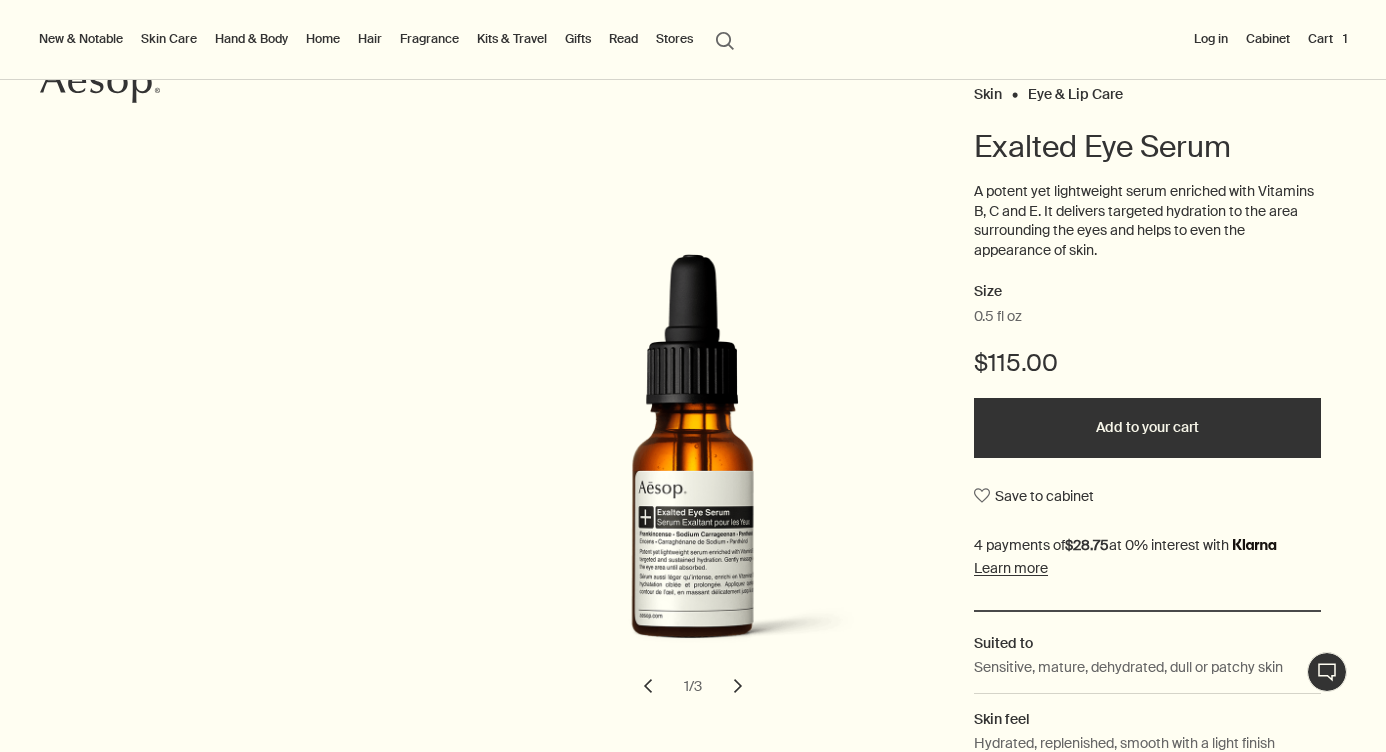 click on "Add to your cart" at bounding box center (1147, 428) 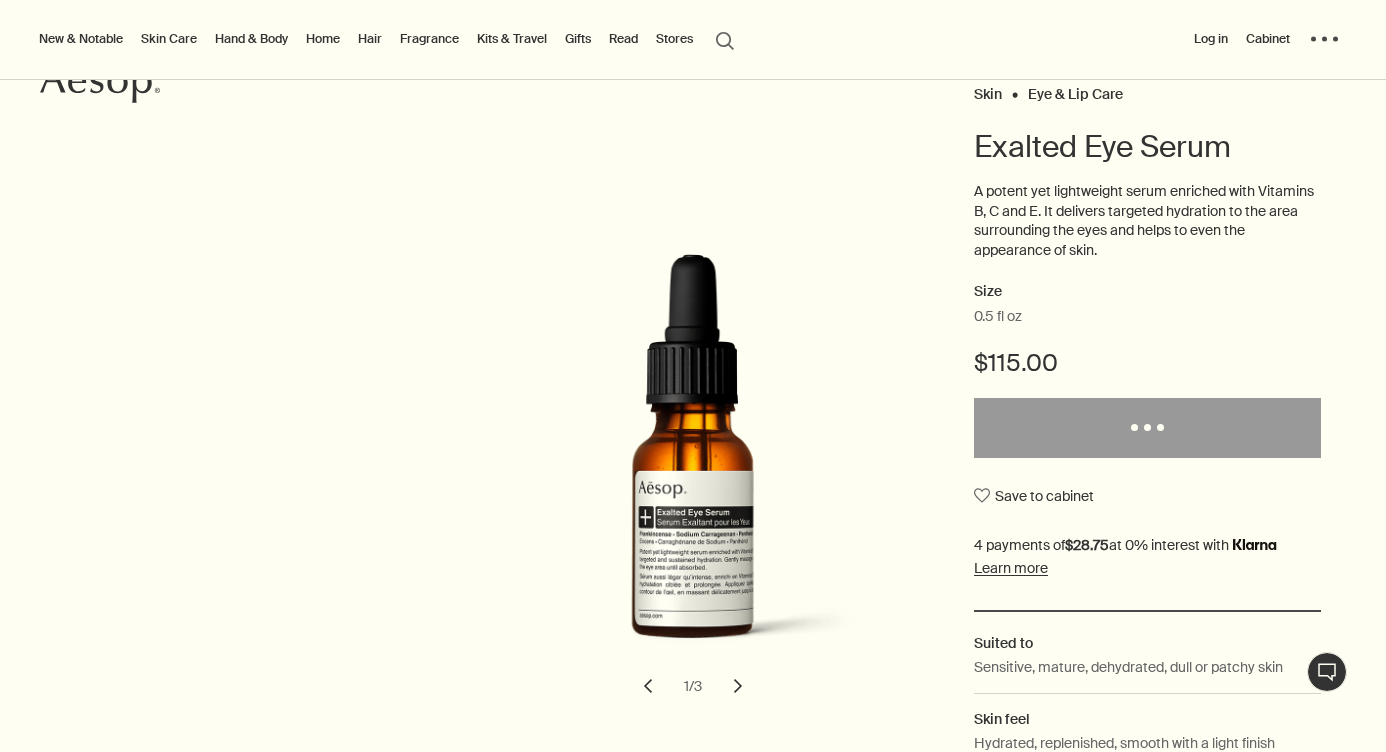 click at bounding box center (693, 752) 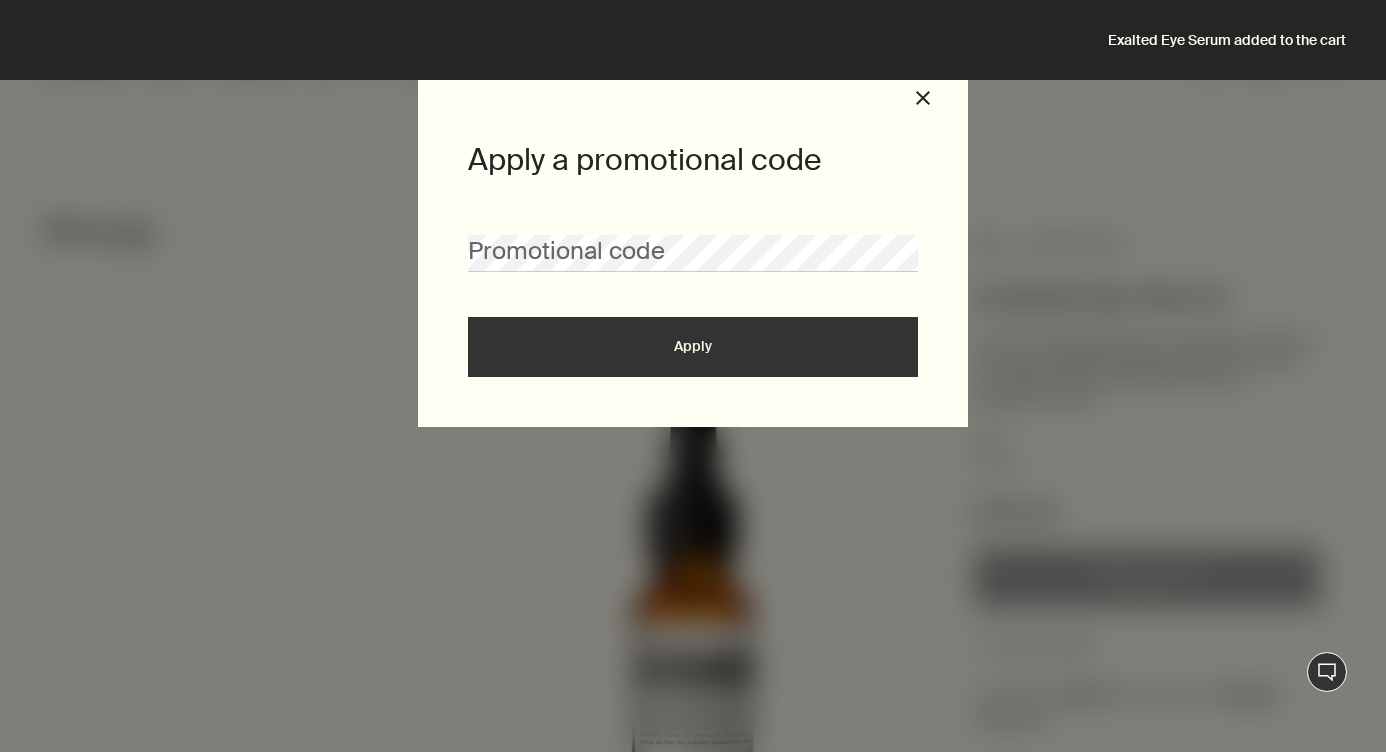 scroll, scrollTop: 0, scrollLeft: 0, axis: both 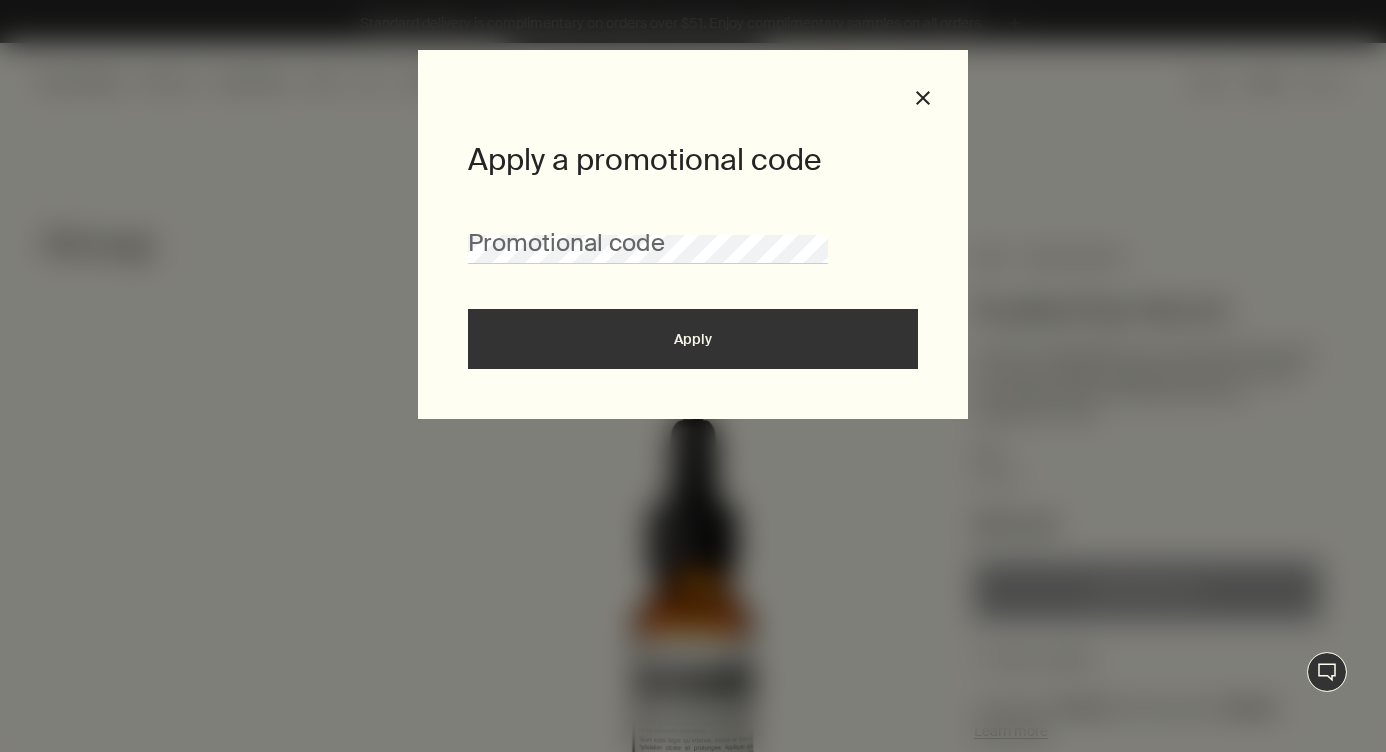 click on "Apply a promotional code Promotional code Apply close" at bounding box center (693, 234) 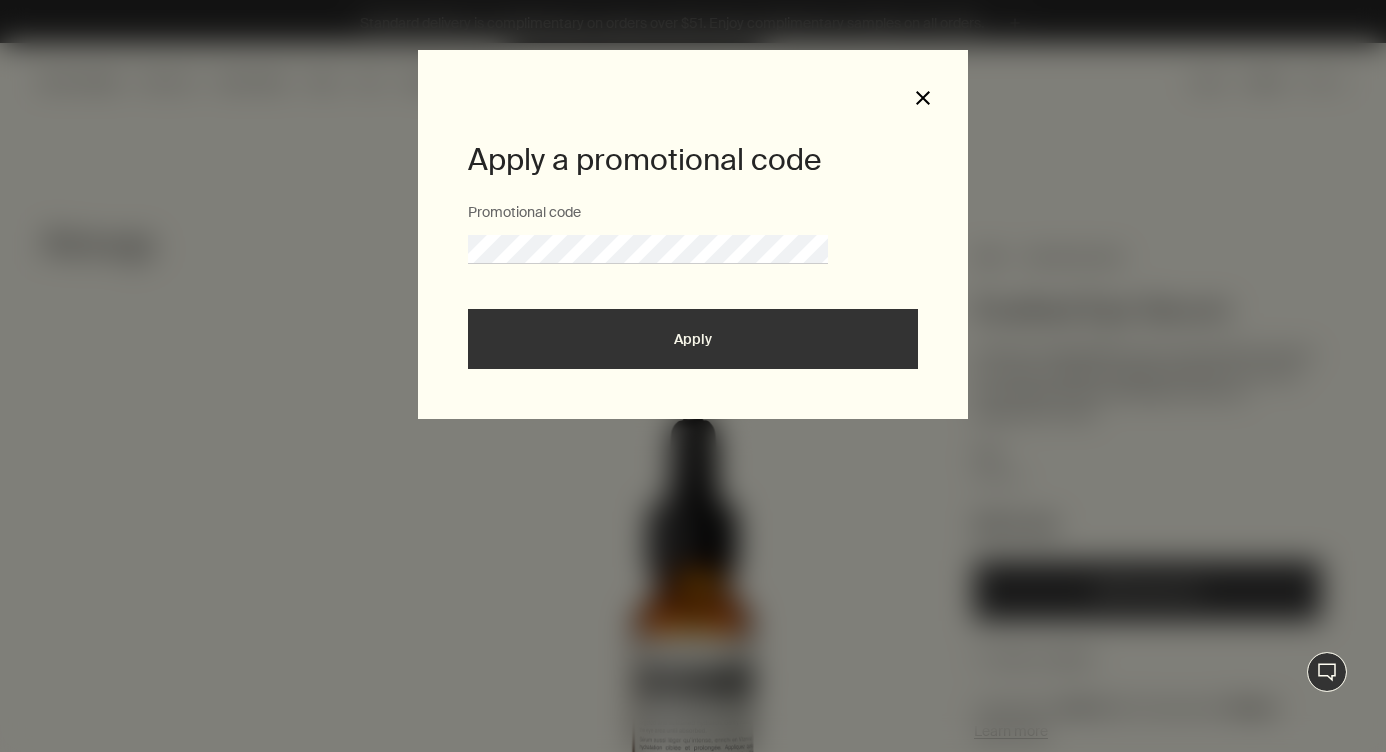 click on "close" at bounding box center (923, 98) 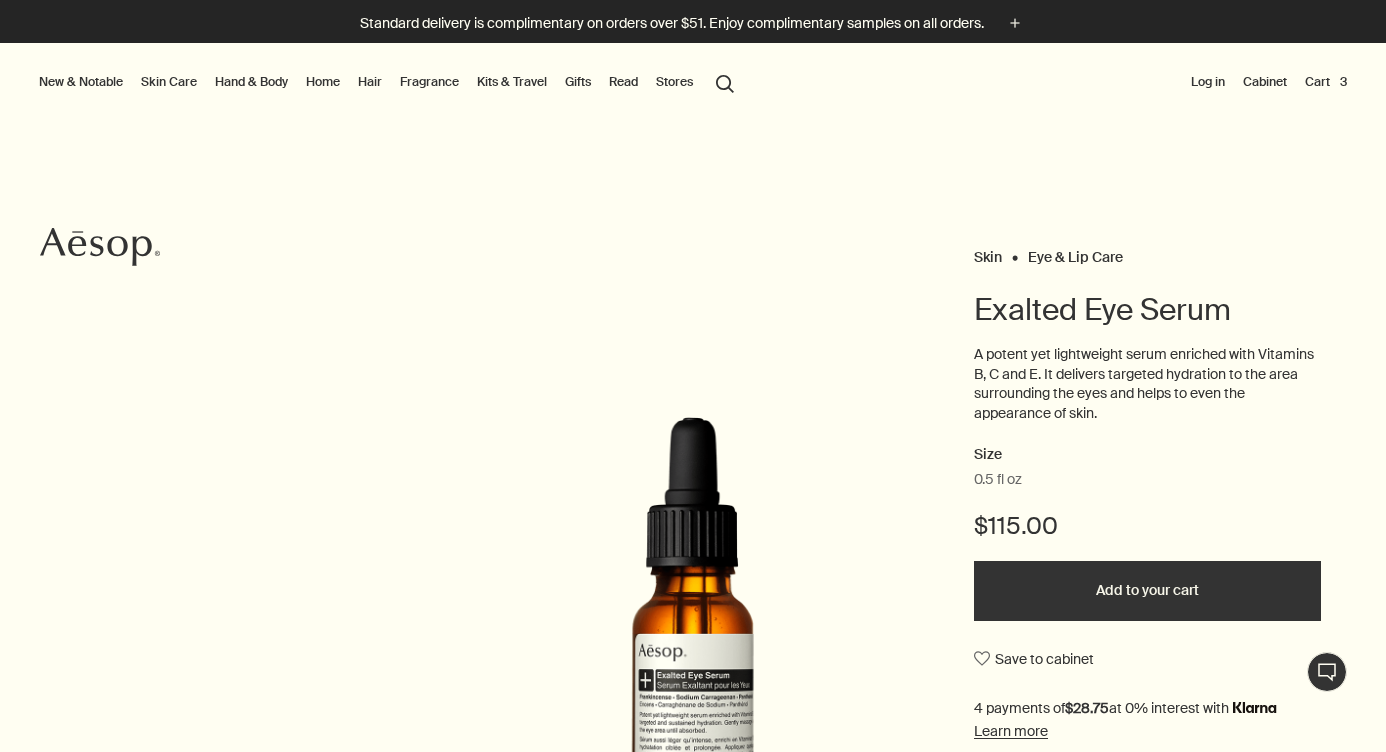 click on "Cart 3" at bounding box center (1326, 82) 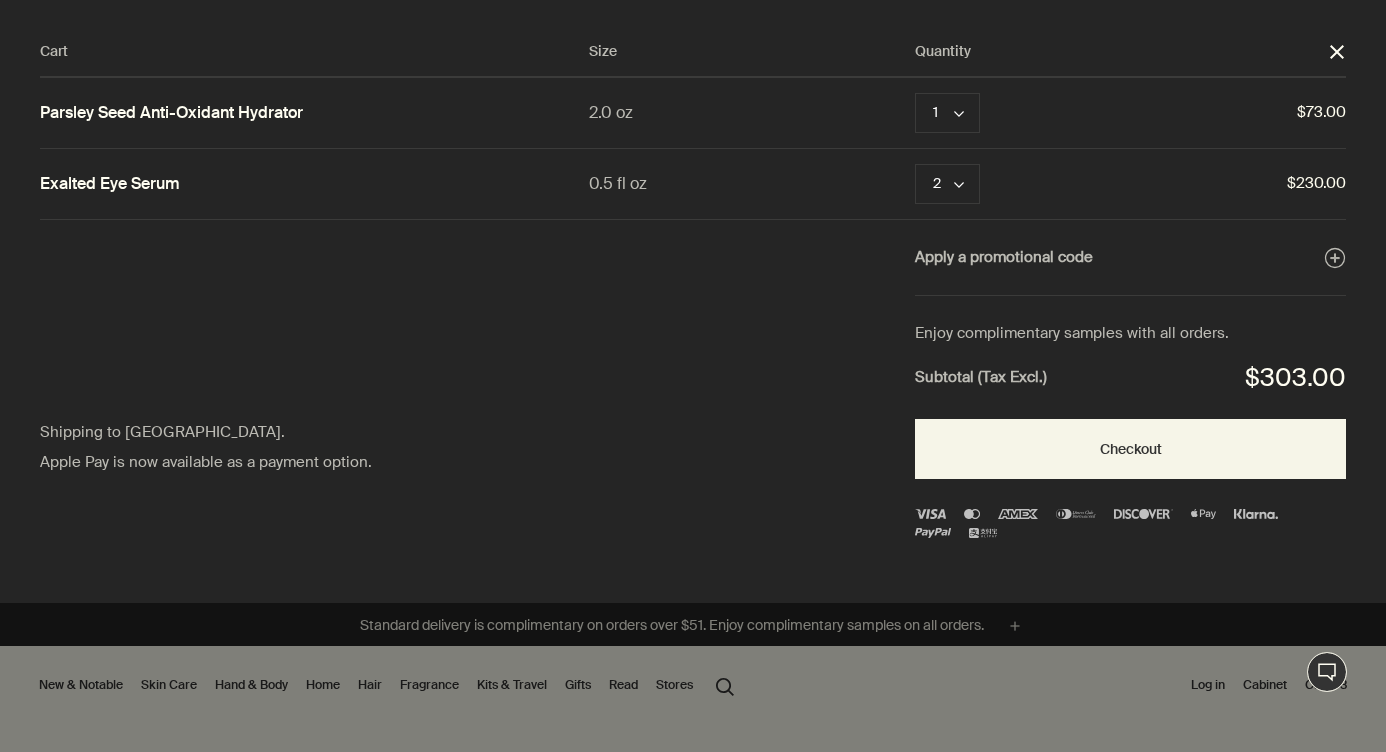 click at bounding box center [0, 0] 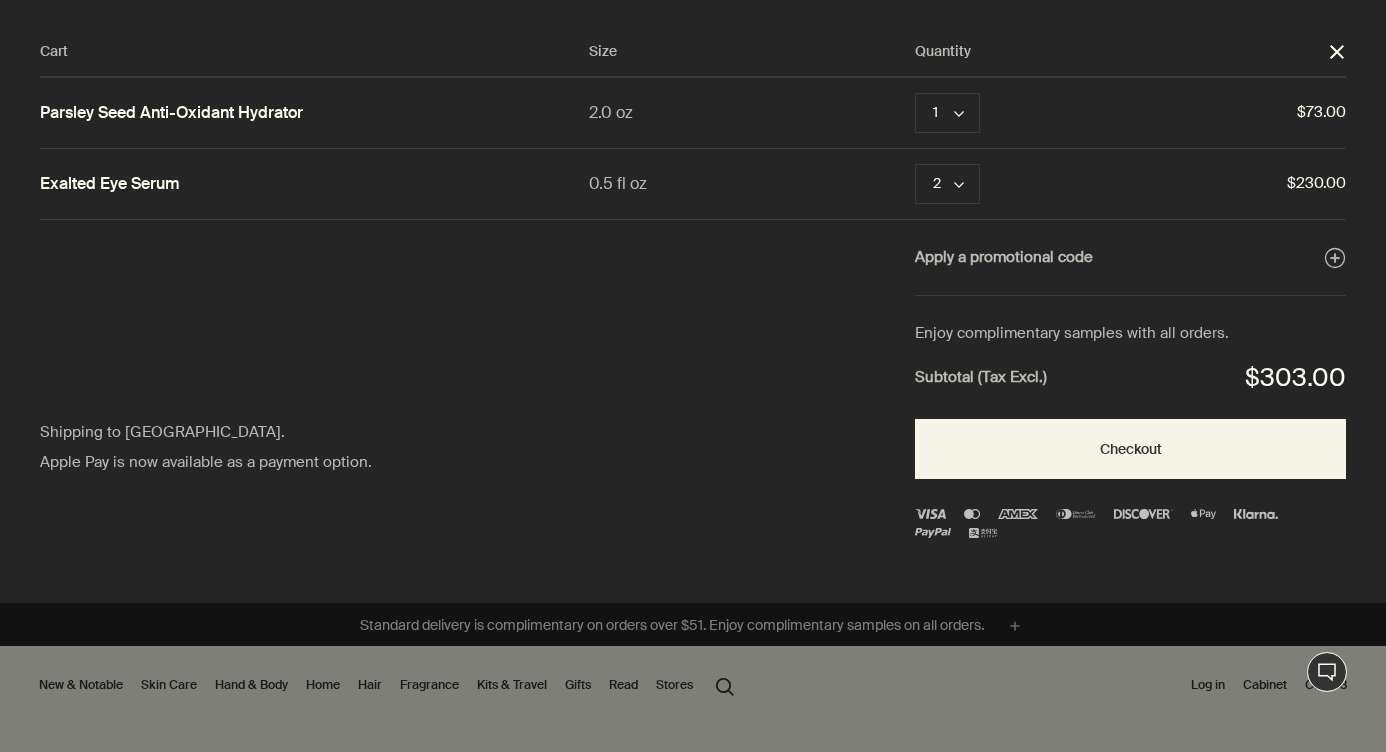 click at bounding box center (0, 0) 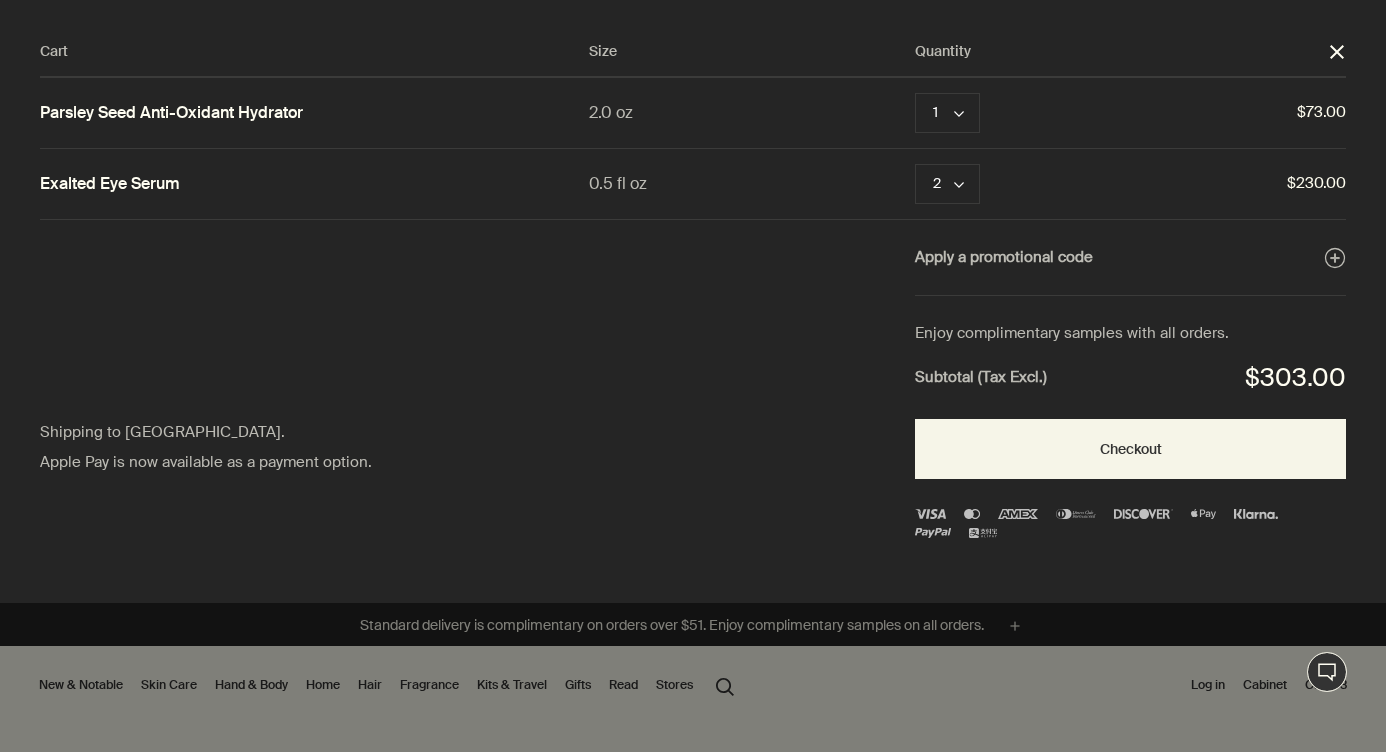 drag, startPoint x: 1043, startPoint y: 75, endPoint x: 1413, endPoint y: 299, distance: 432.52283 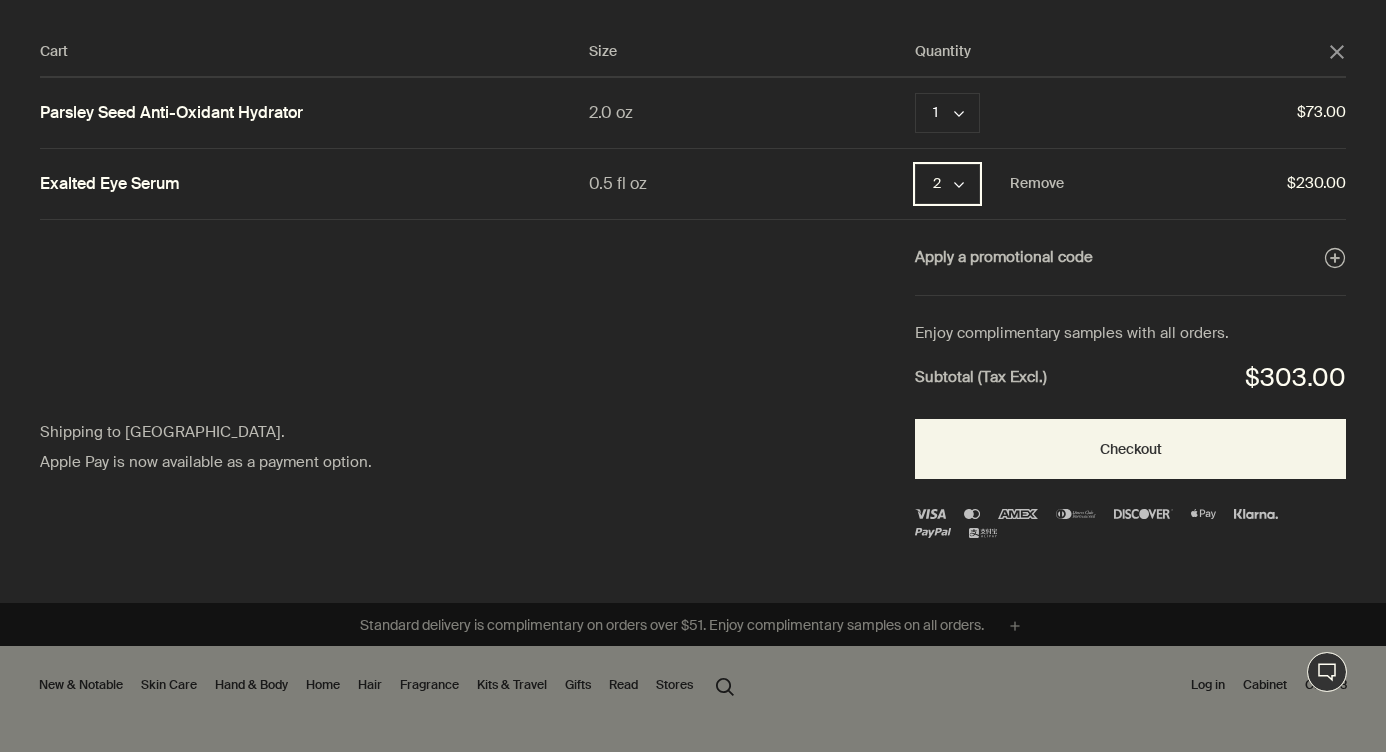 click on "2 chevron" at bounding box center [947, 184] 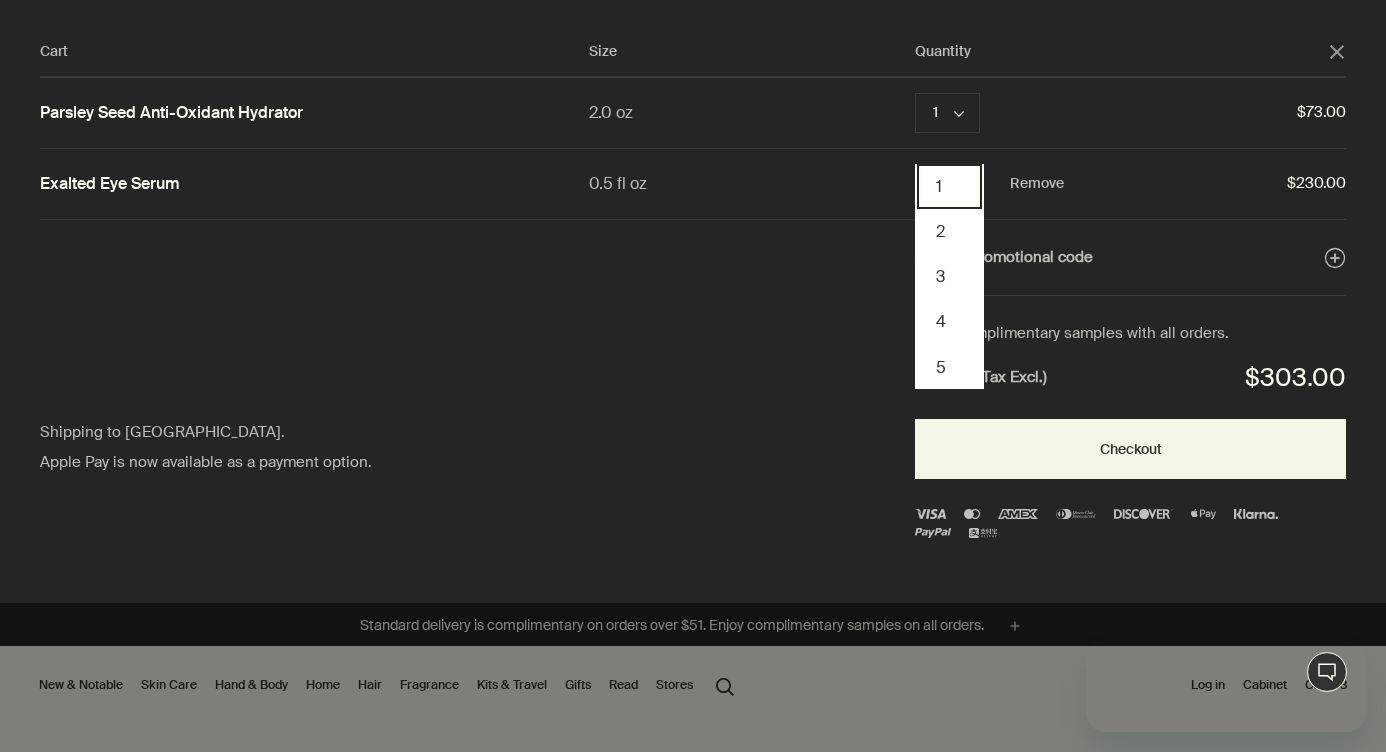 click on "1" at bounding box center (949, 186) 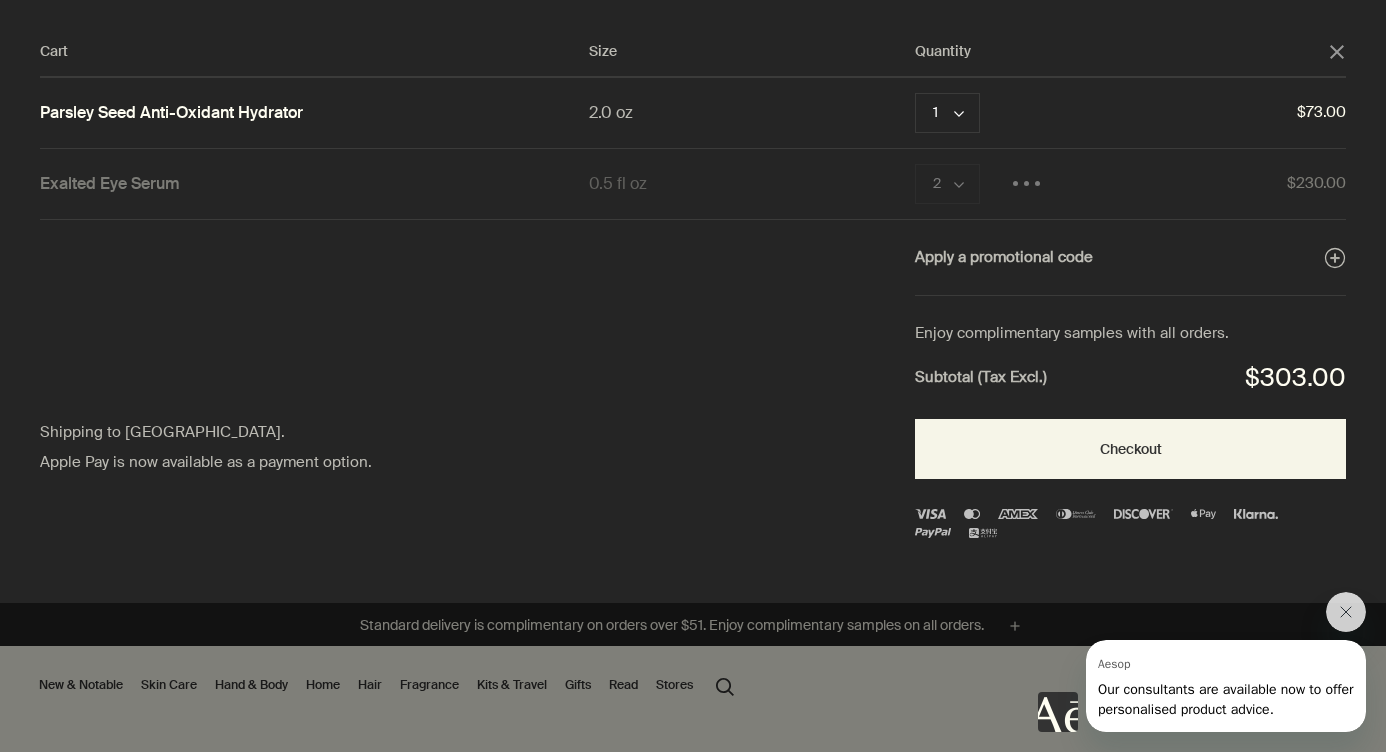 click at bounding box center [0, 0] 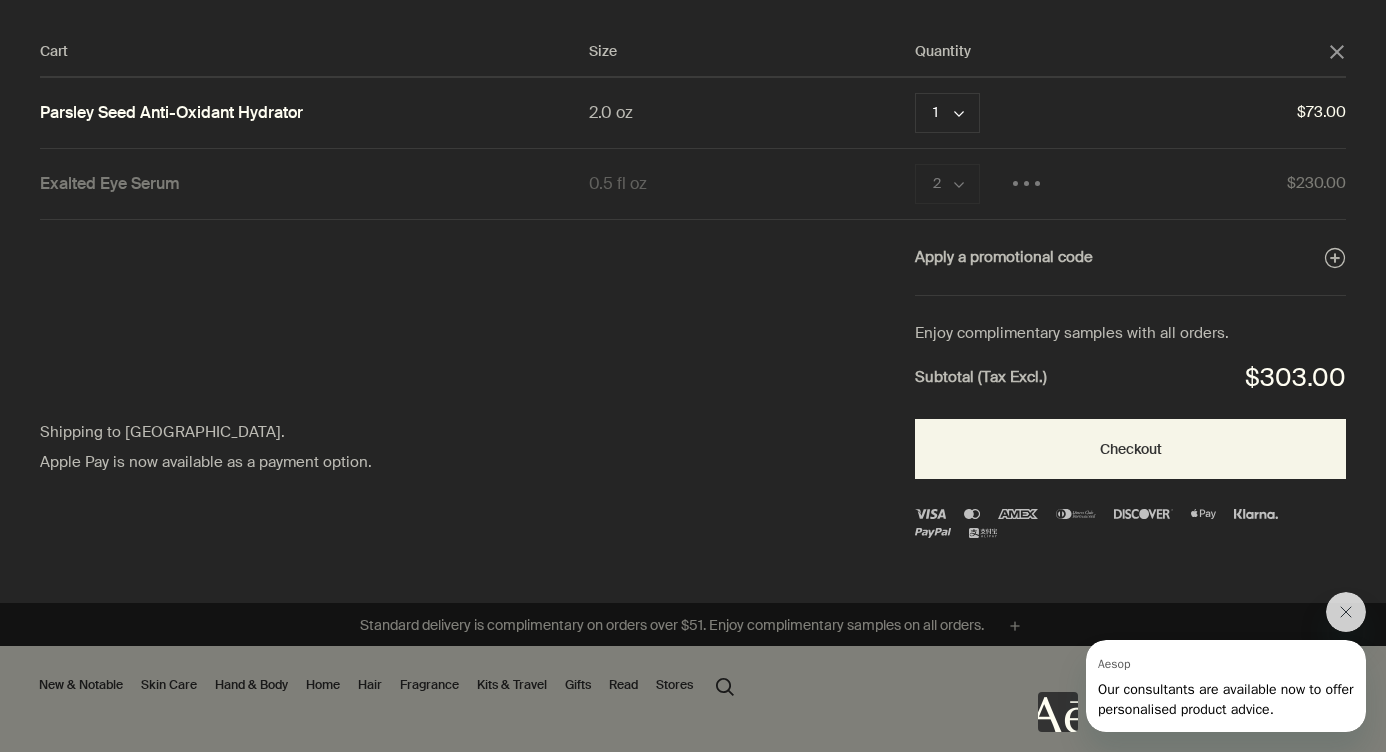 click at bounding box center (0, 0) 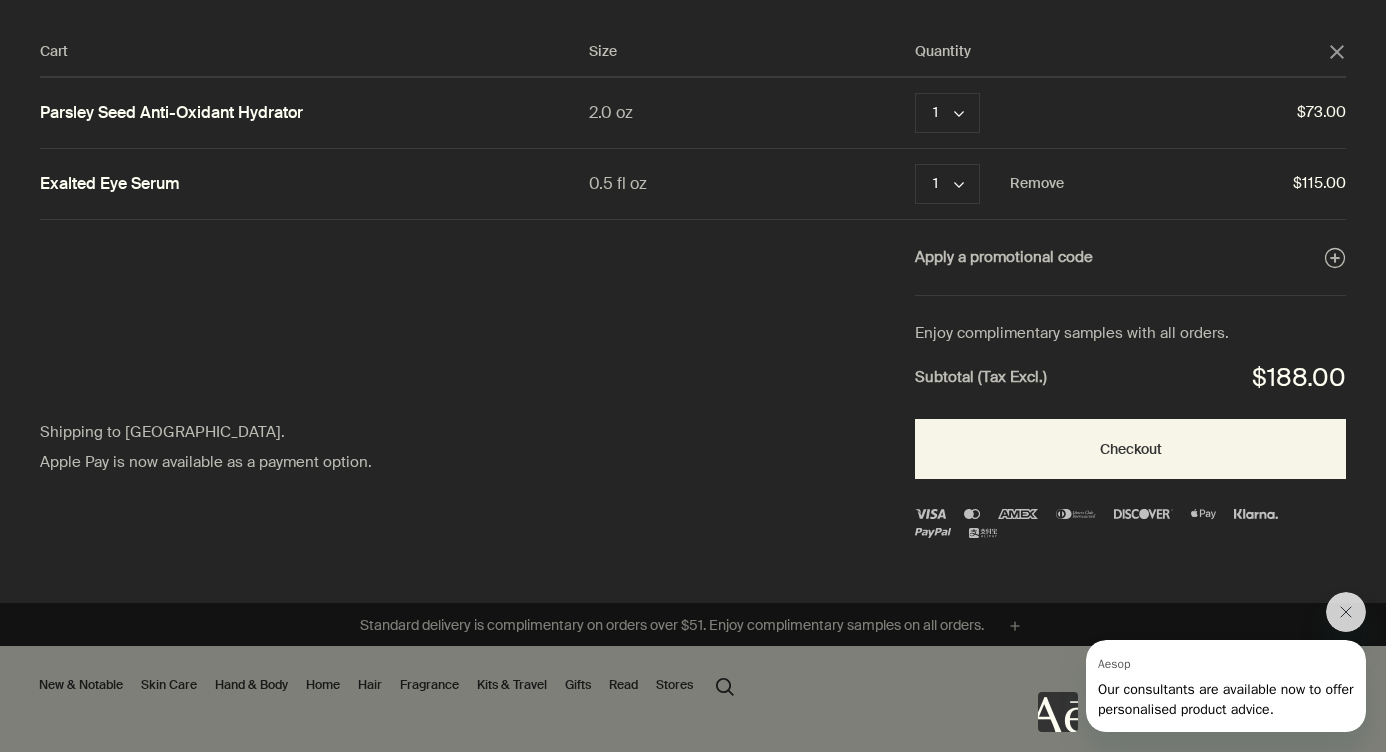 click at bounding box center (0, 0) 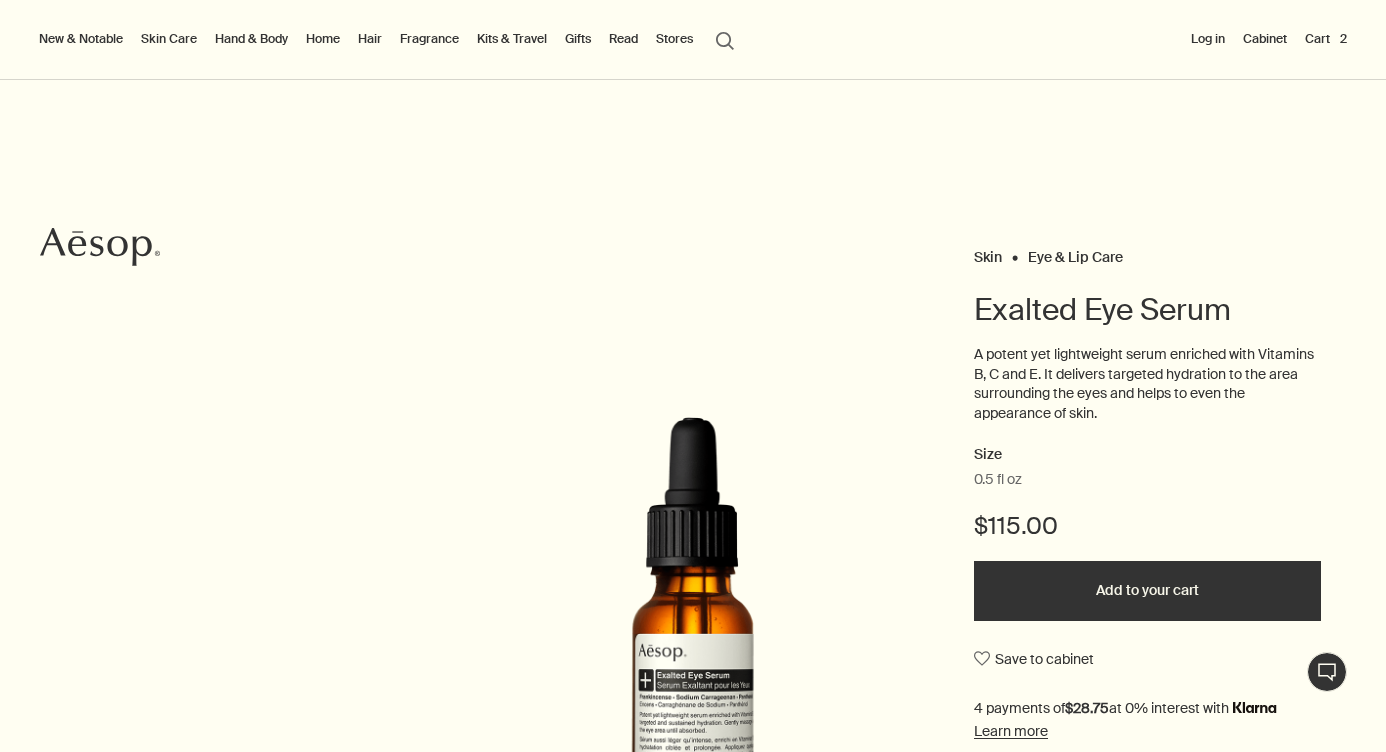 scroll, scrollTop: 0, scrollLeft: 0, axis: both 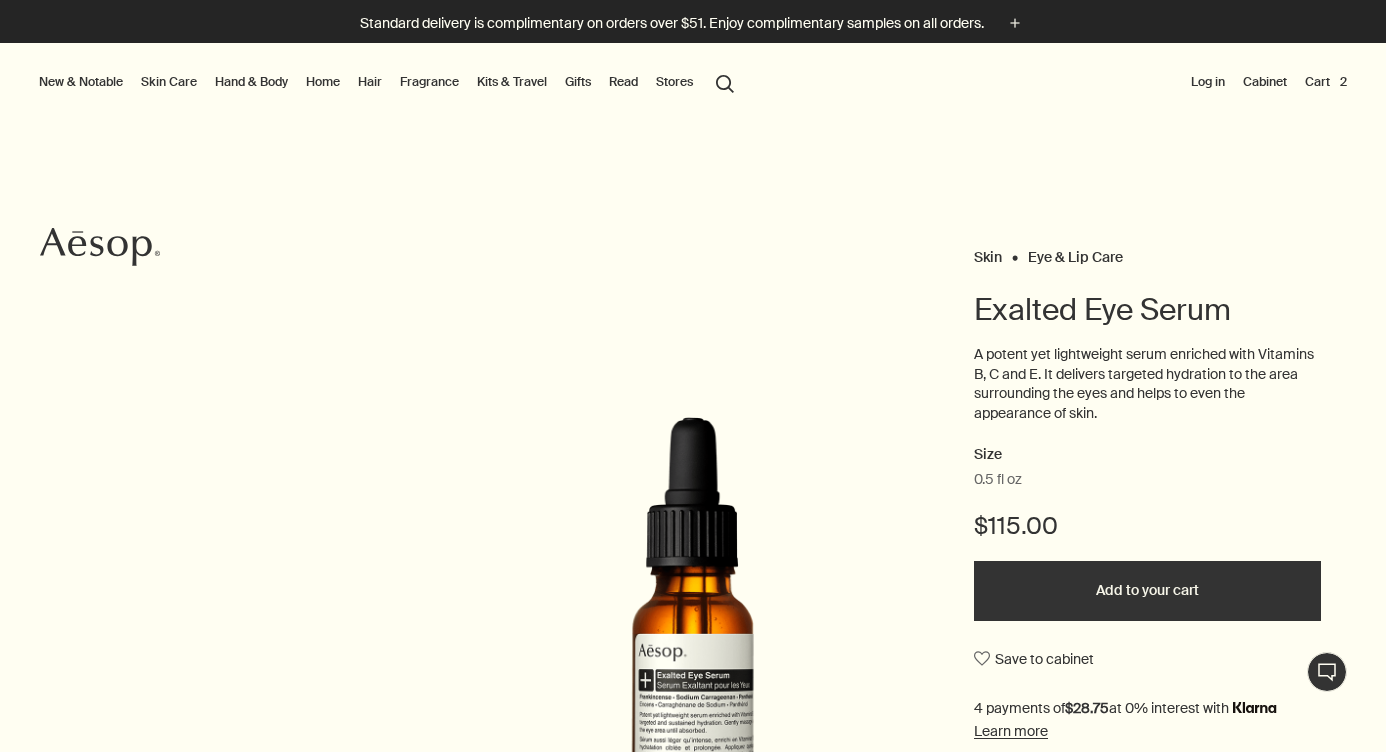 click on "Cart 2" at bounding box center (1326, 82) 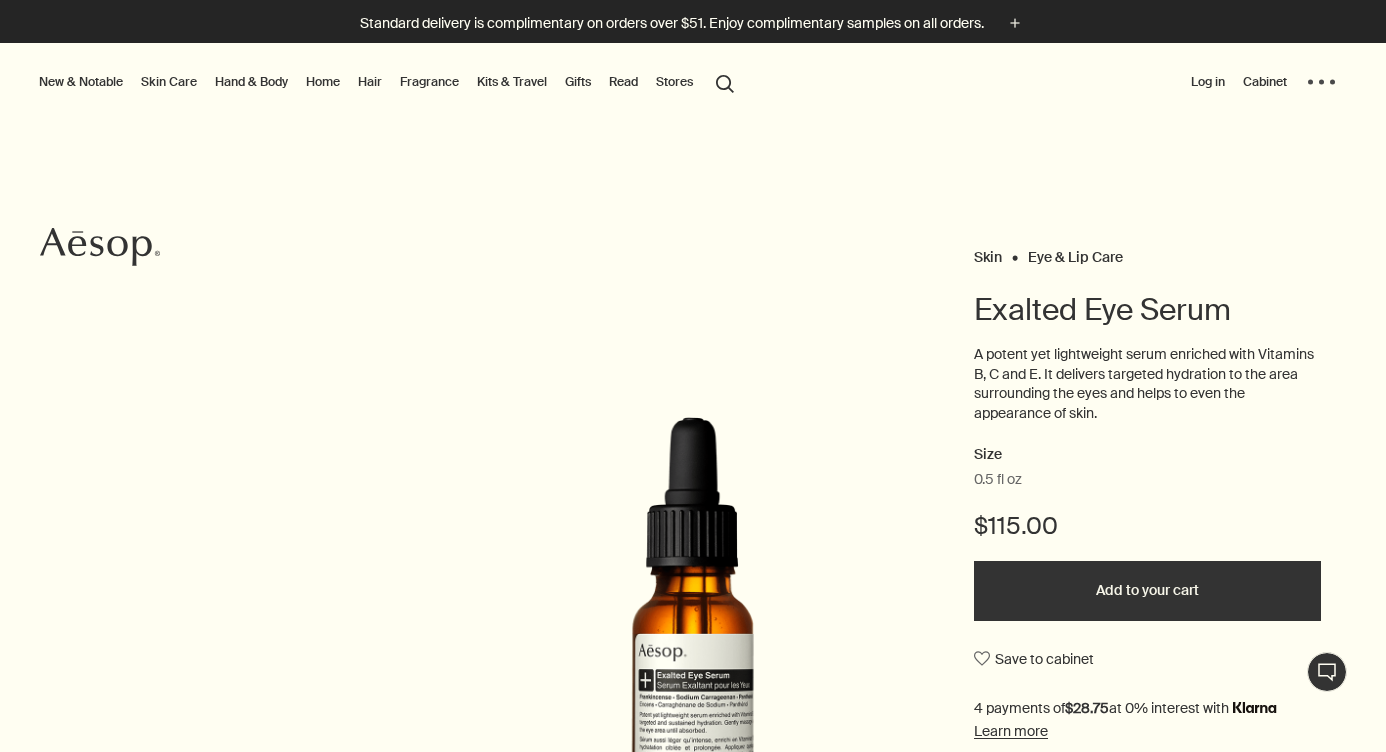 click at bounding box center (693, 752) 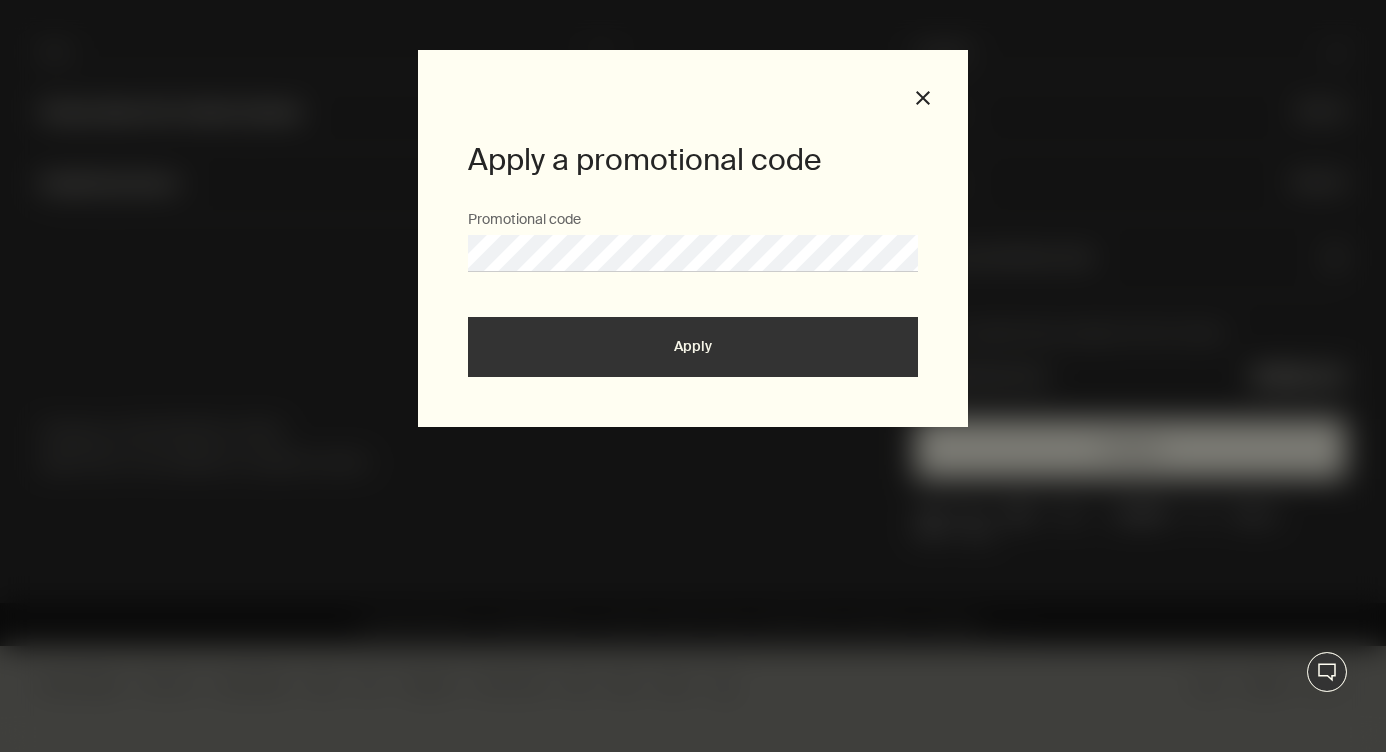 click at bounding box center [693, 0] 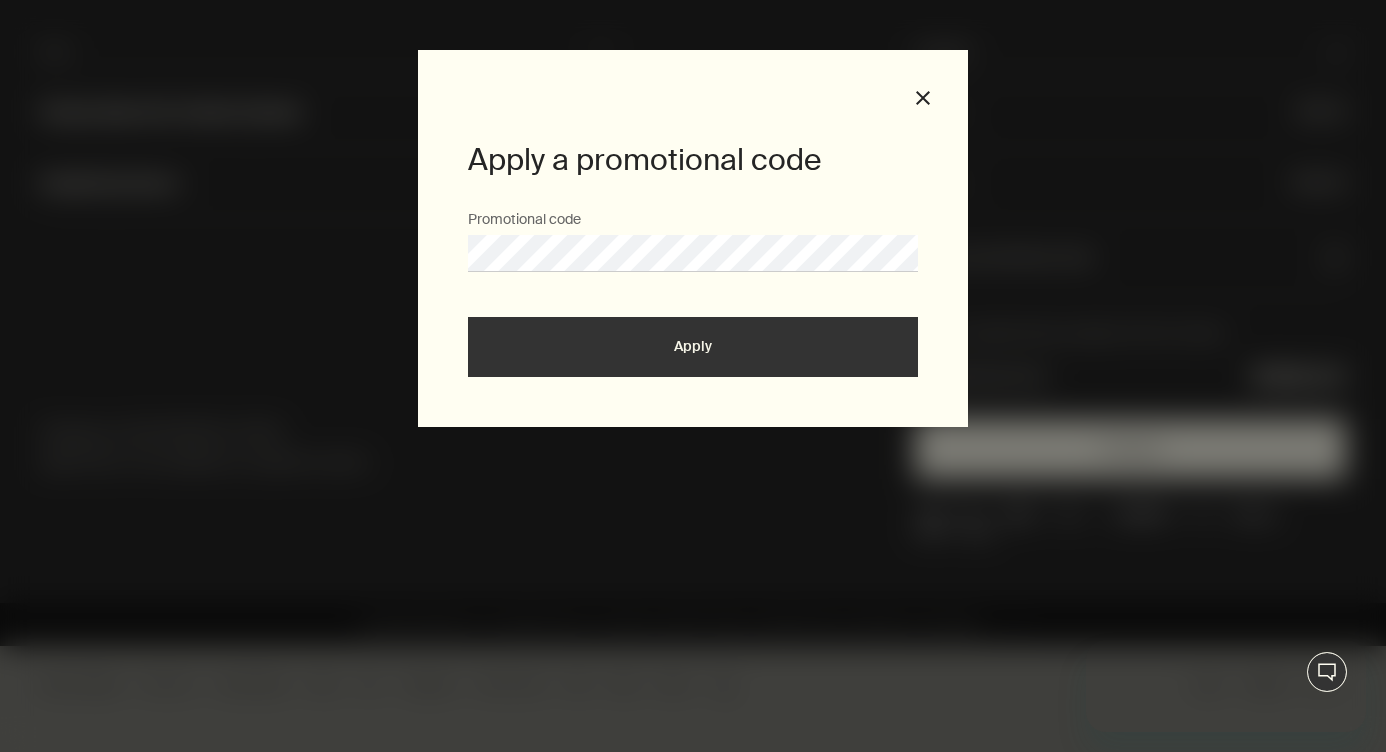 scroll, scrollTop: 0, scrollLeft: 0, axis: both 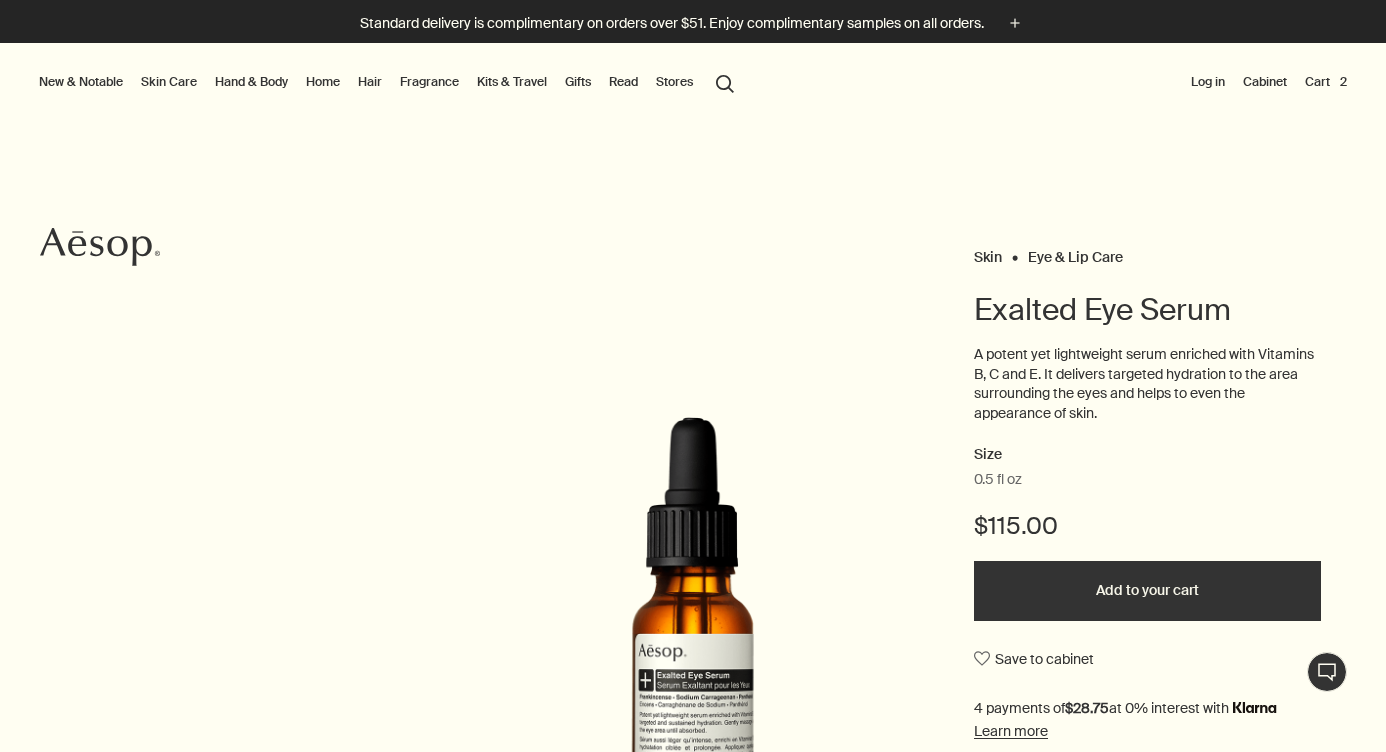 click on "Cart 2" at bounding box center [1326, 82] 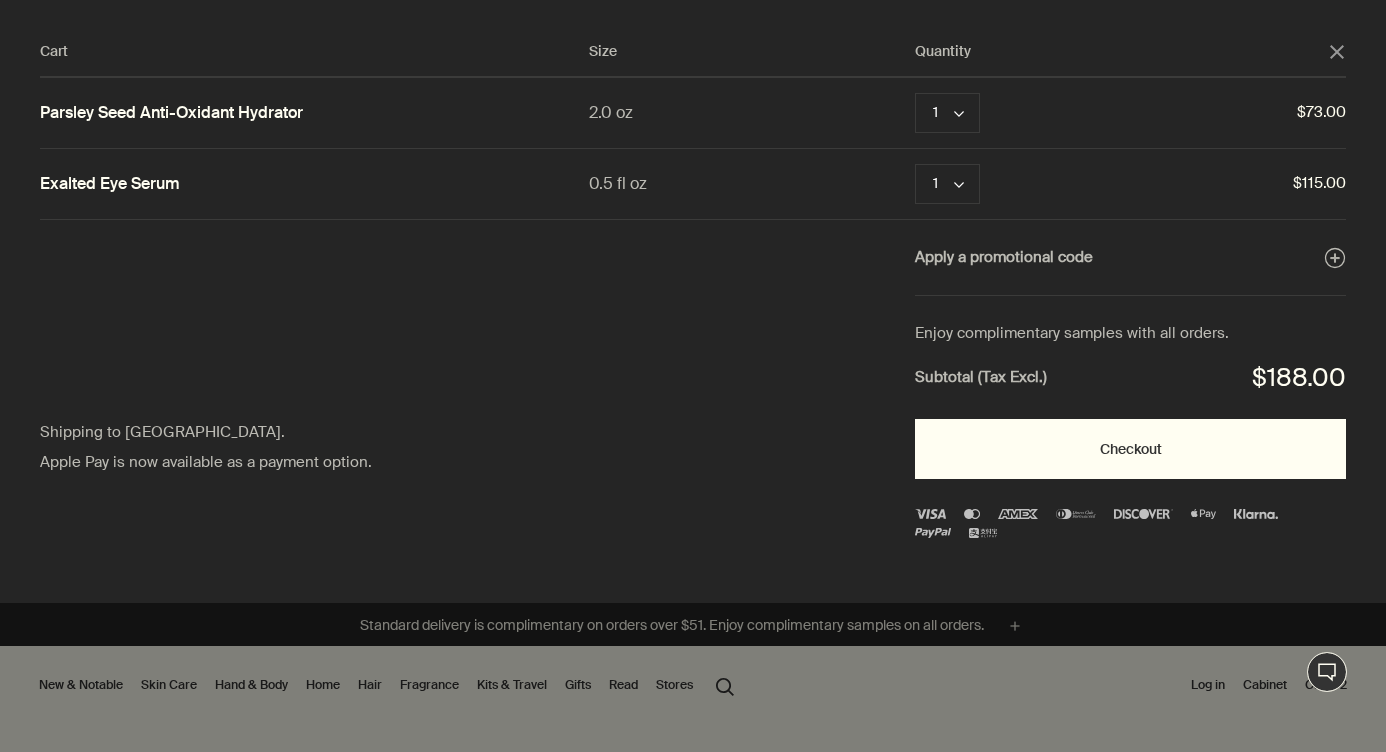 click on "Checkout" at bounding box center (1130, 449) 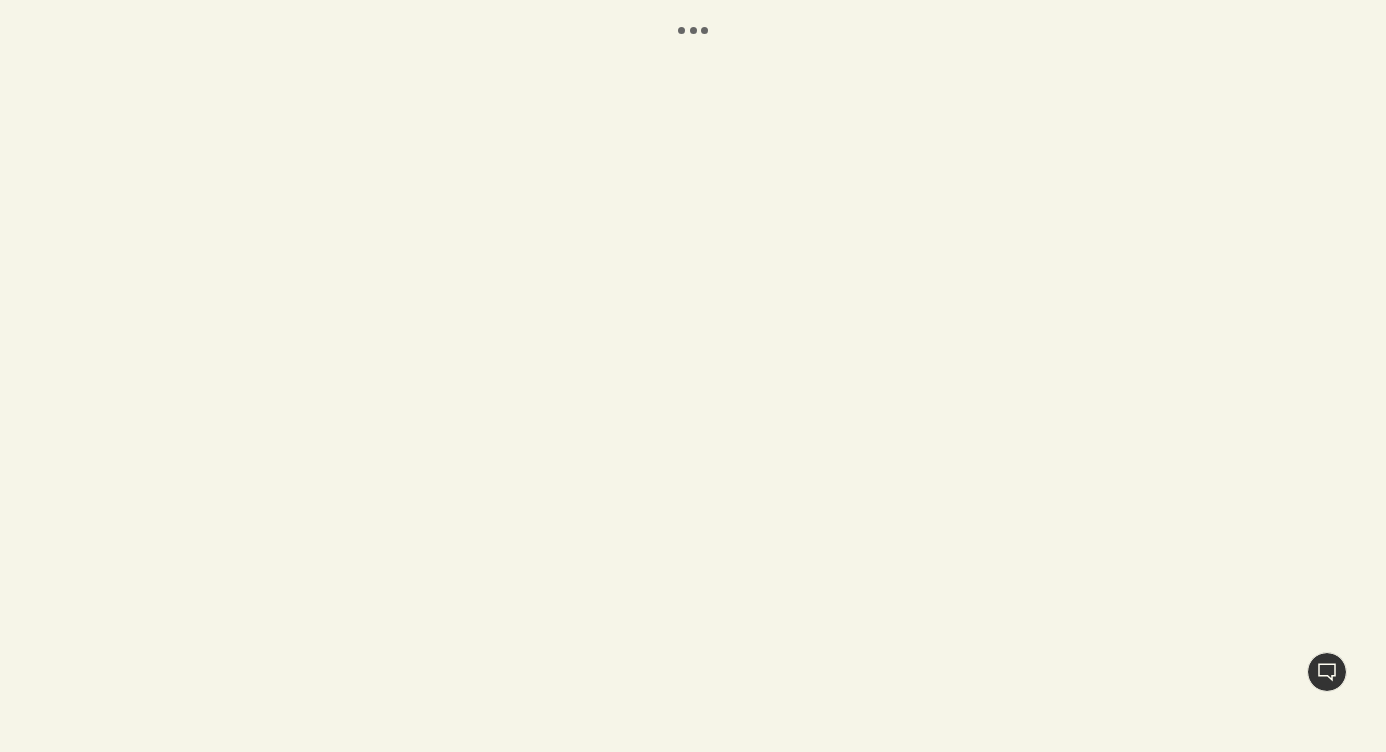 scroll, scrollTop: 0, scrollLeft: 0, axis: both 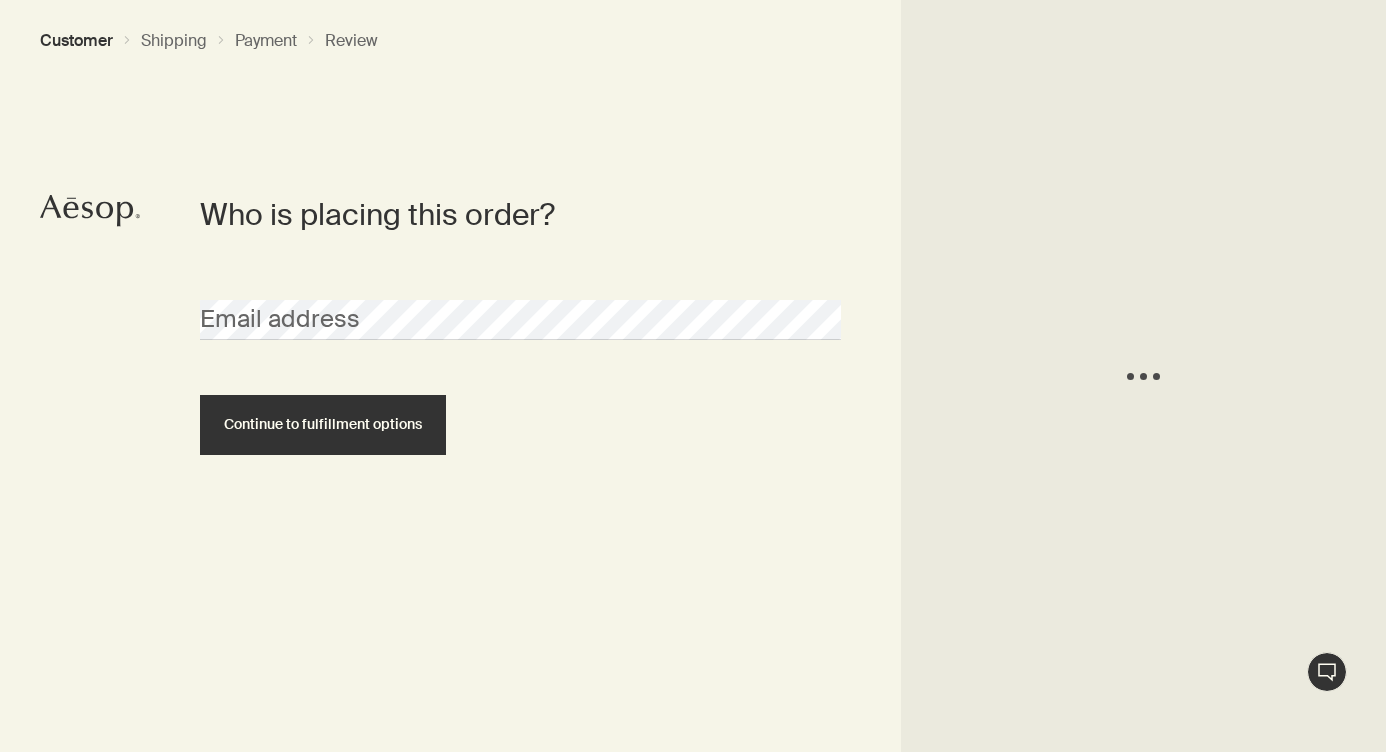 click on "Email address" at bounding box center [520, 302] 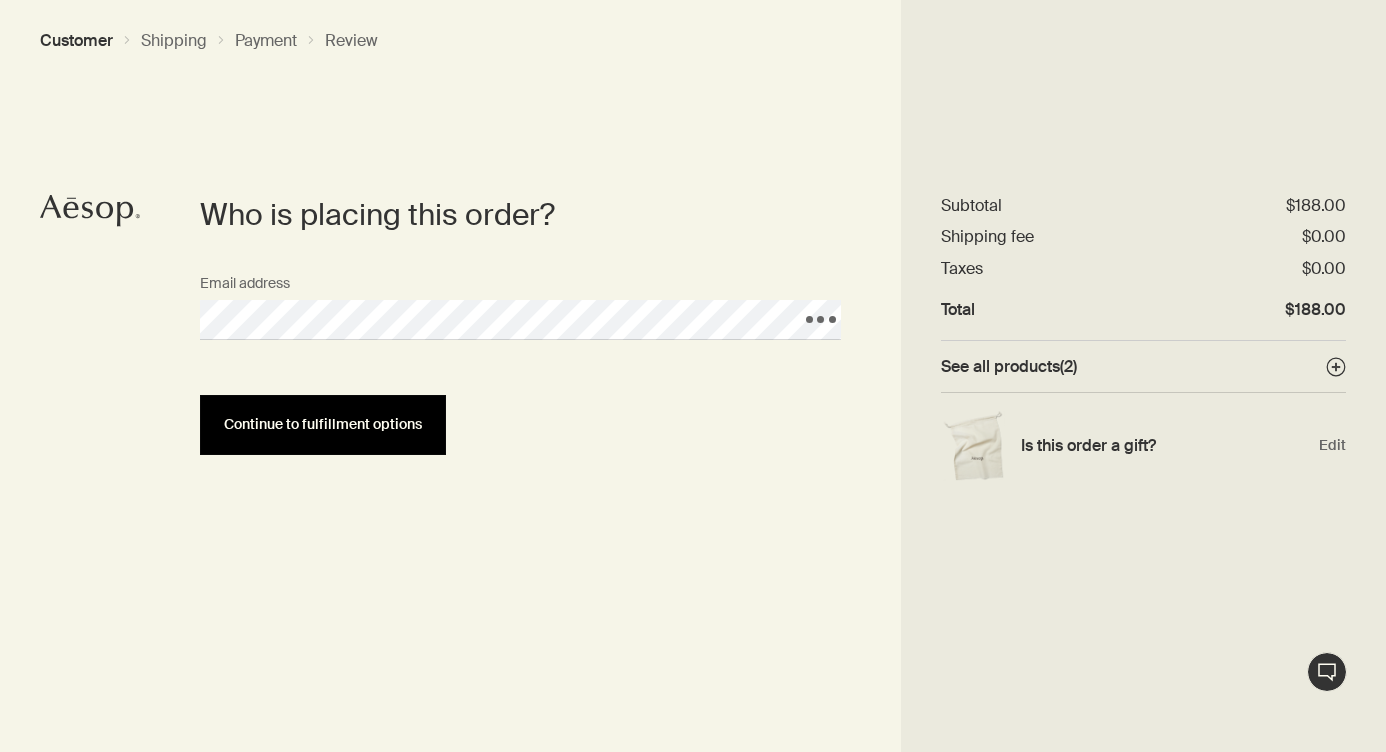 click on "Continue to fulfillment options" at bounding box center (323, 424) 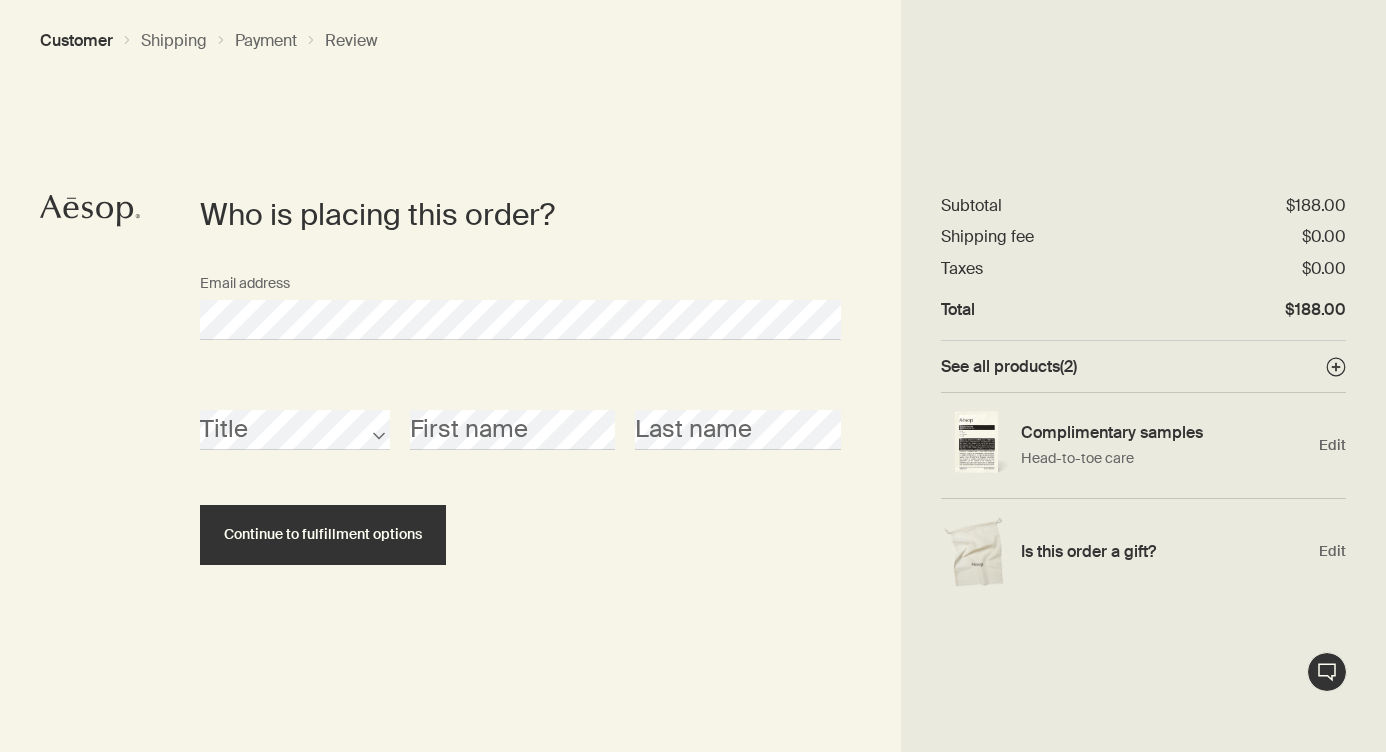 click on "First name" at bounding box center (512, 412) 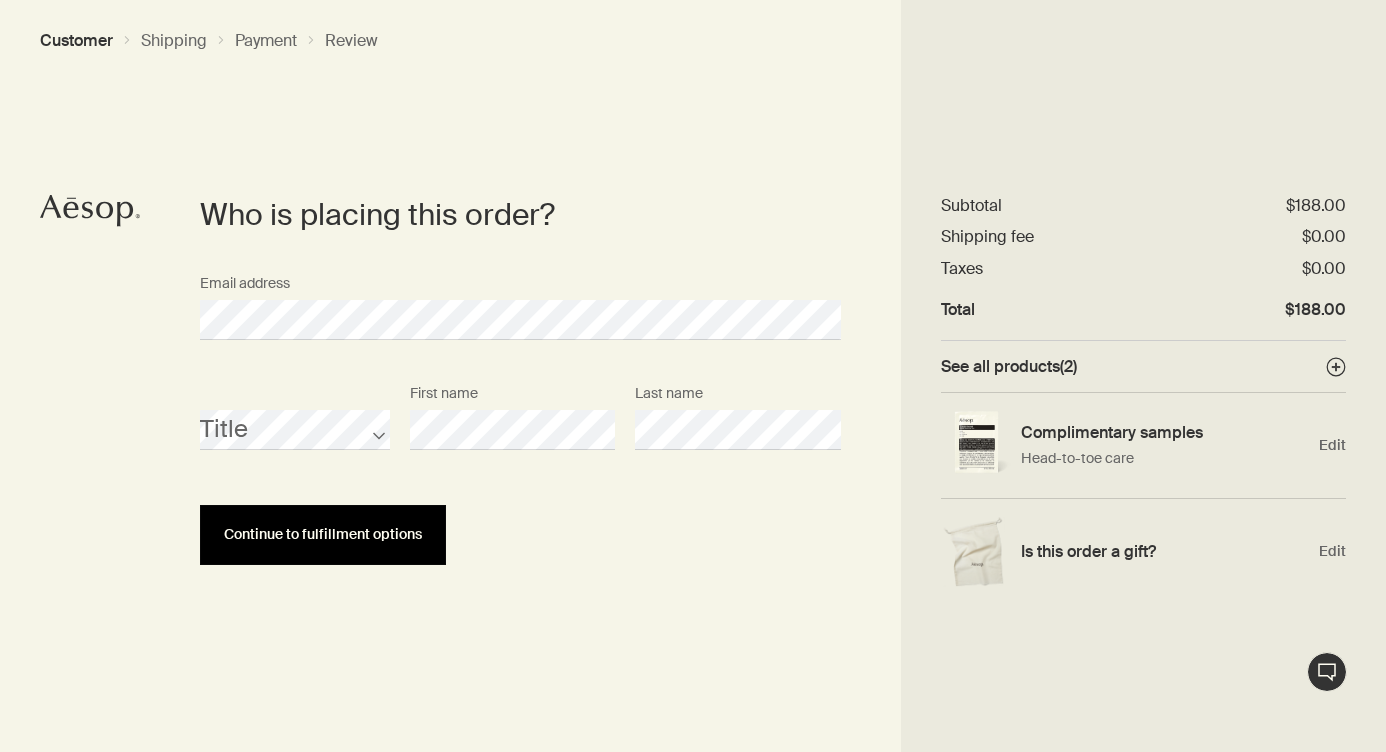 click on "Continue to fulfillment options" at bounding box center [323, 535] 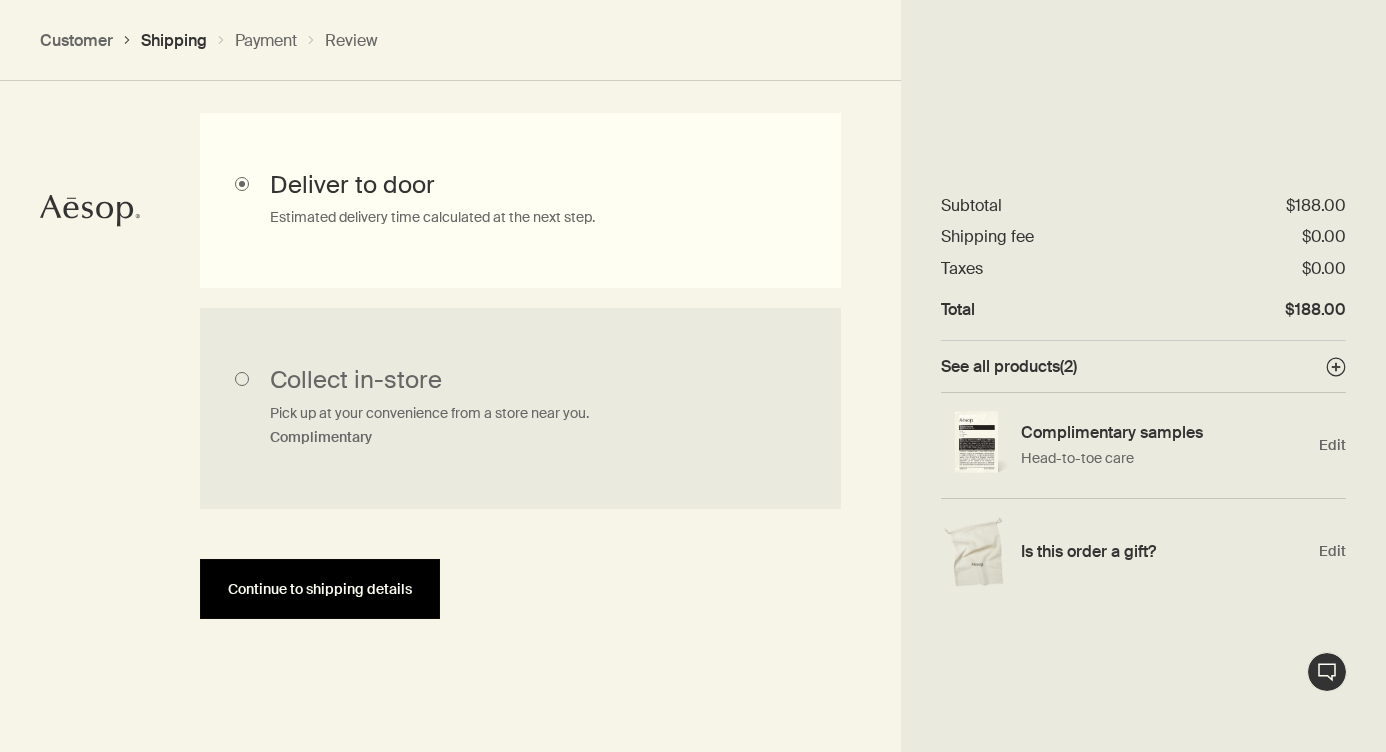 click on "Continue to shipping details" at bounding box center (320, 589) 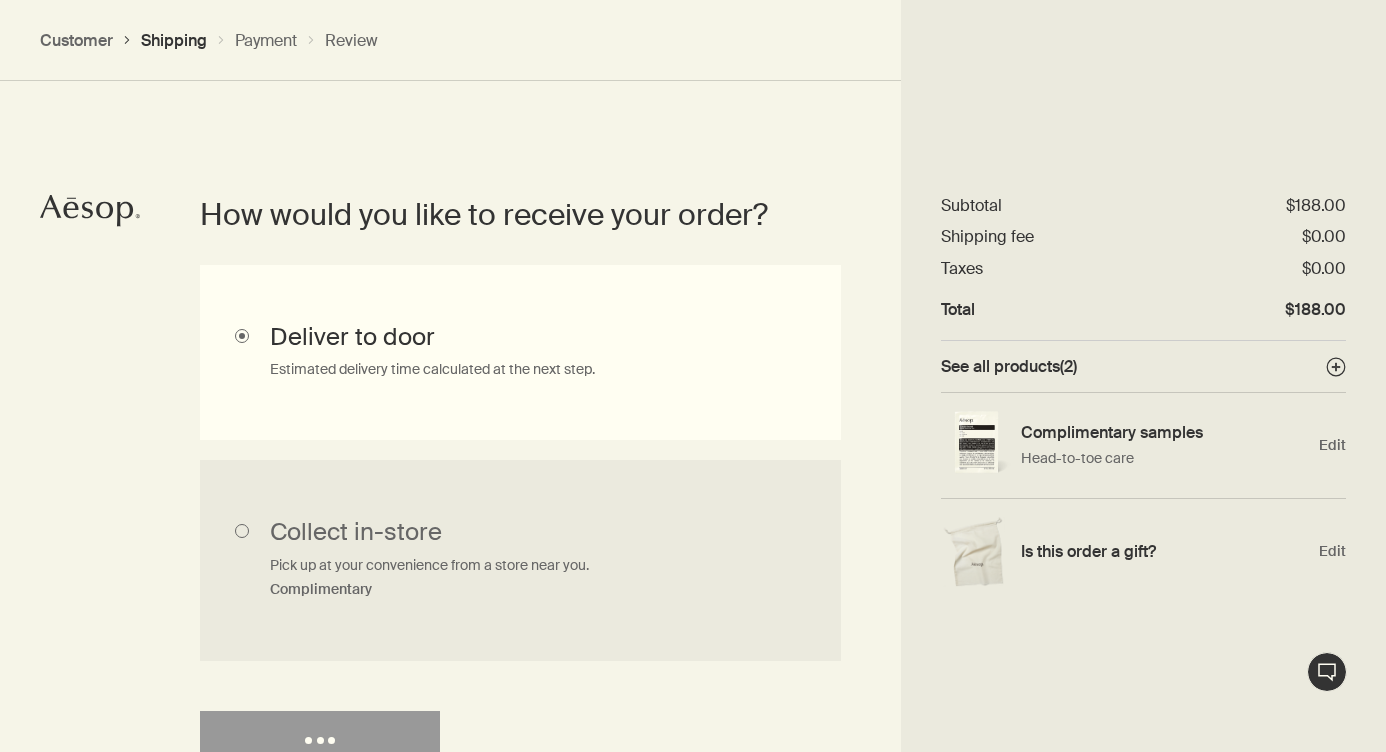 select on "US" 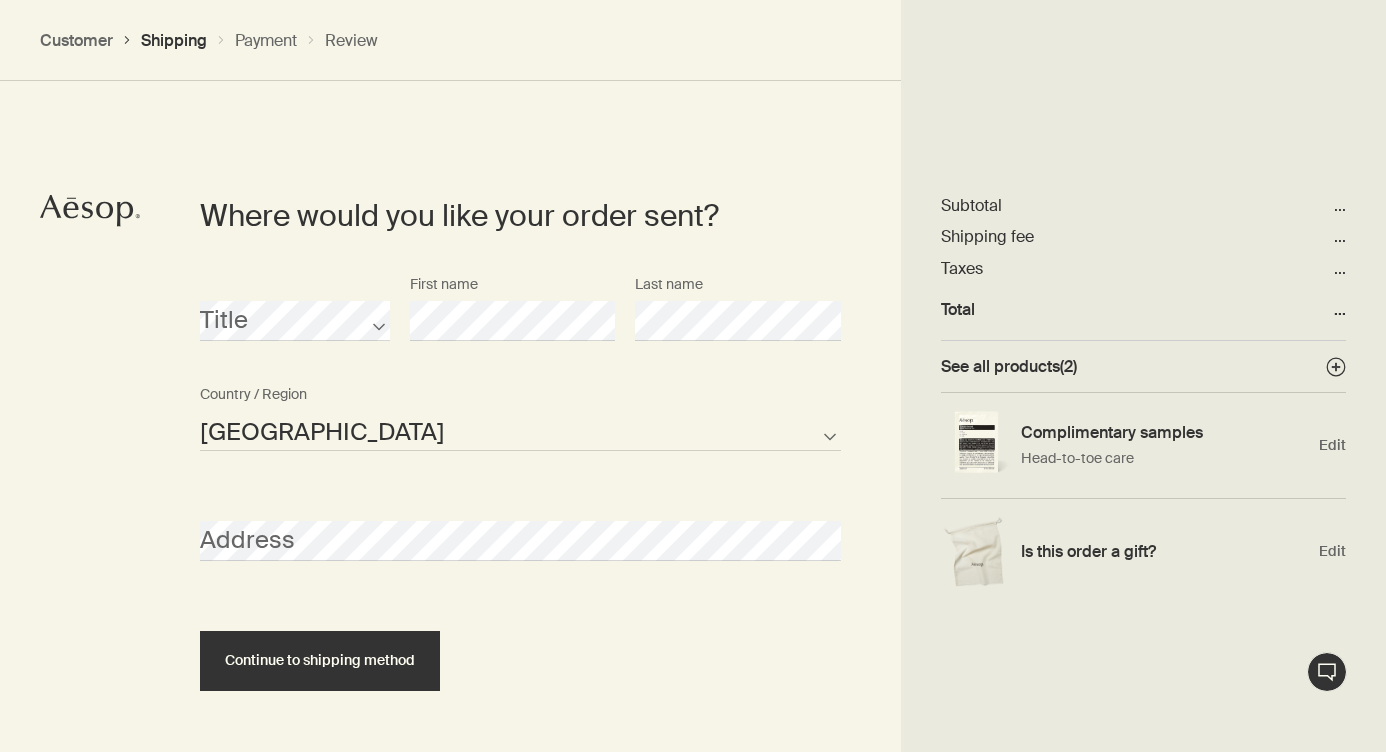 scroll, scrollTop: 865, scrollLeft: 0, axis: vertical 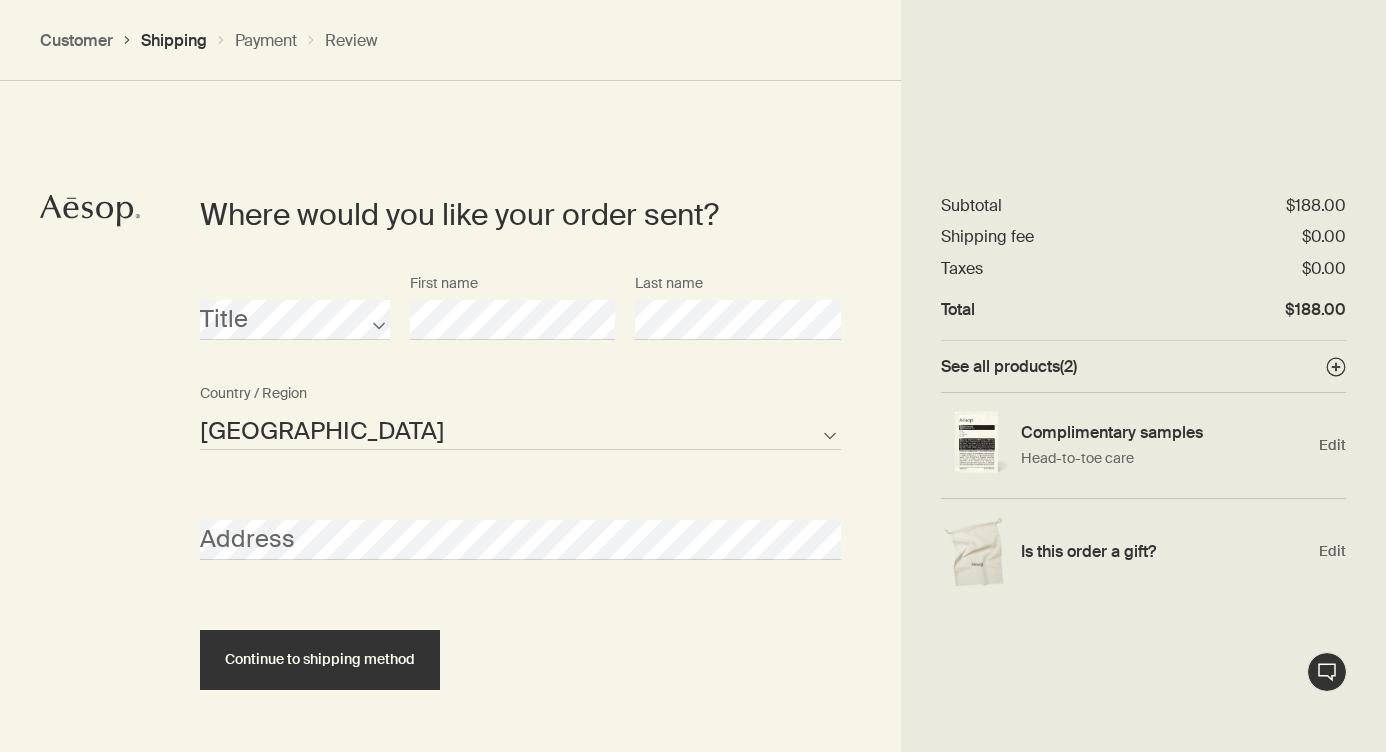 click on "United States of America Not listed" at bounding box center [520, 430] 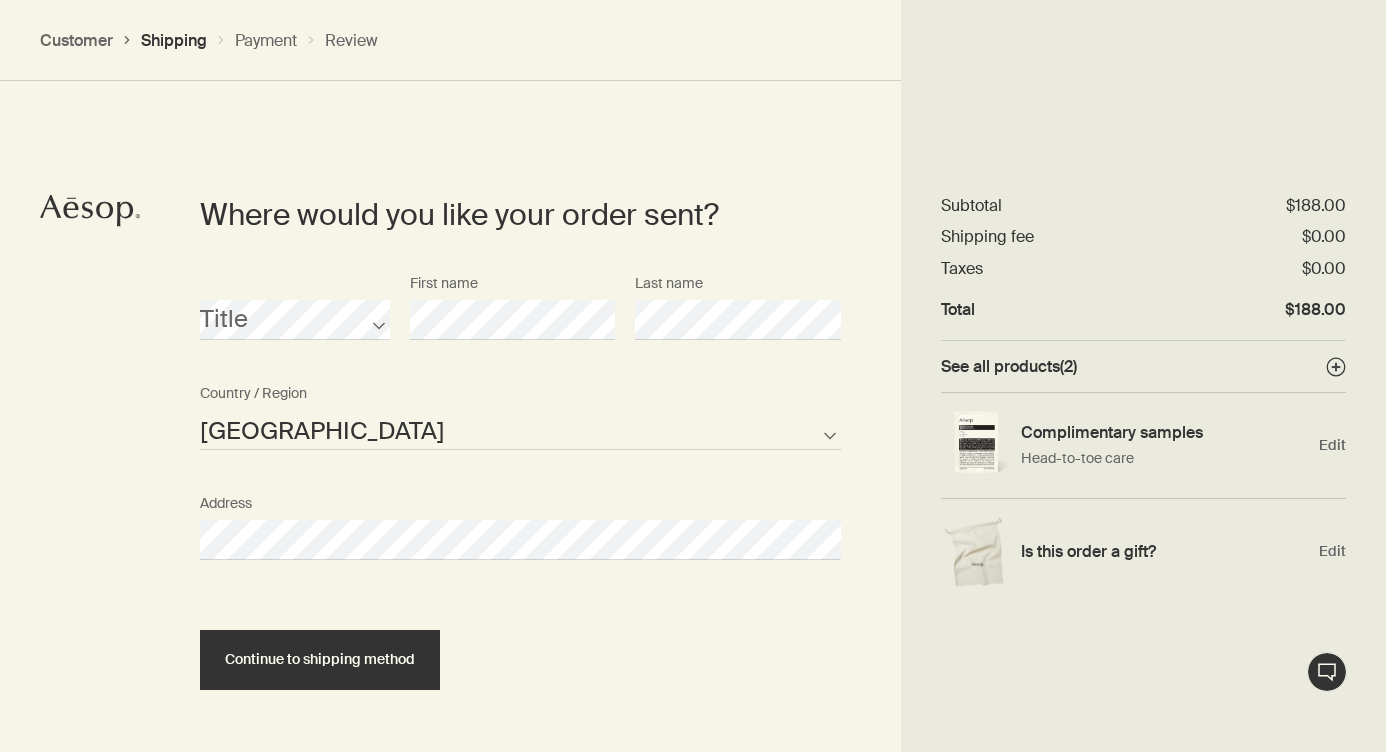 select on "US" 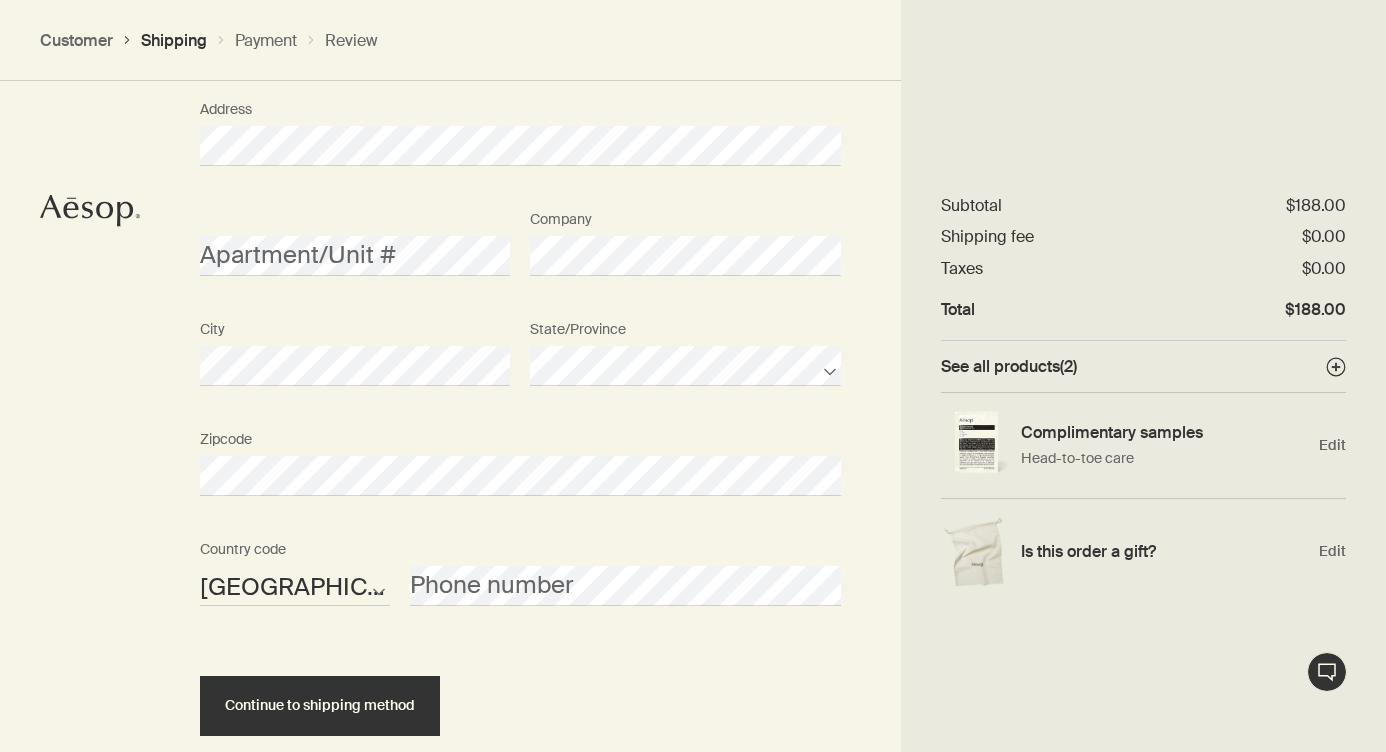 scroll, scrollTop: 1375, scrollLeft: 0, axis: vertical 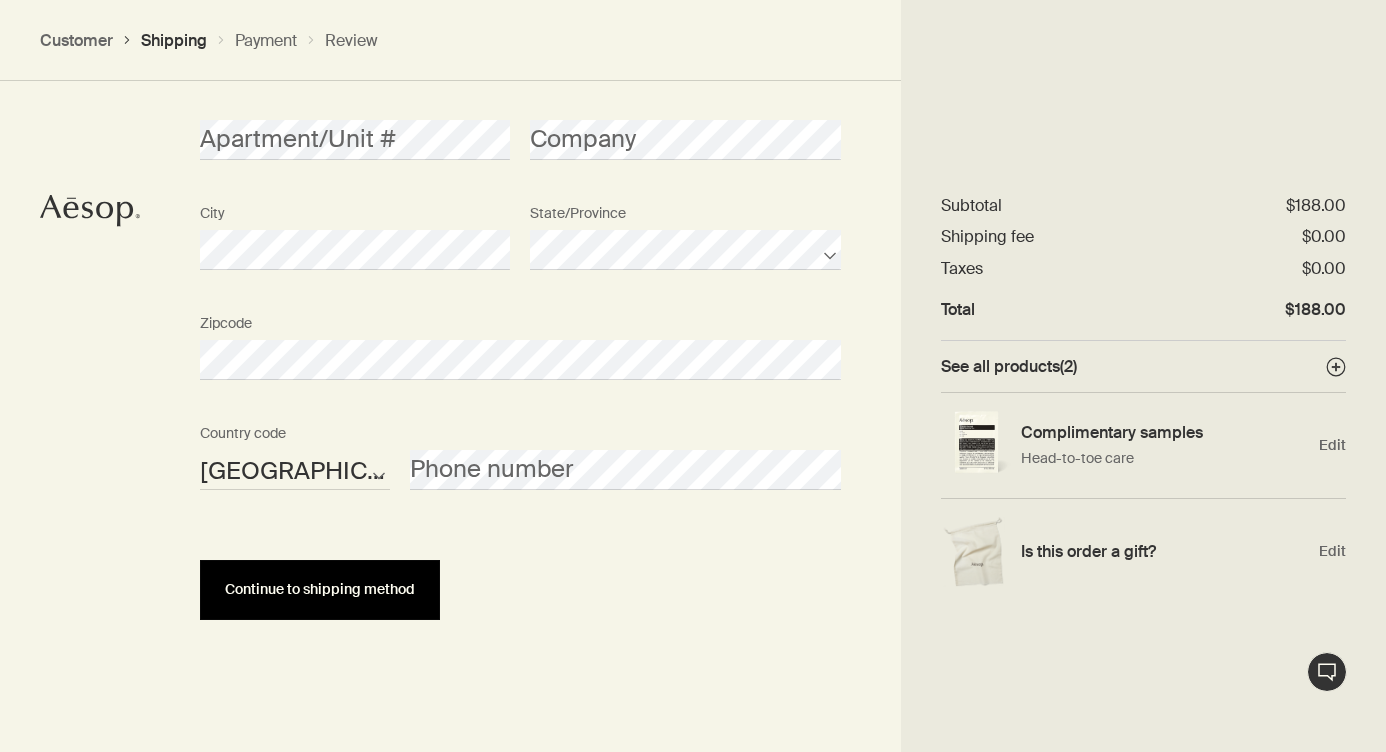 click on "Continue to shipping method" at bounding box center (320, 590) 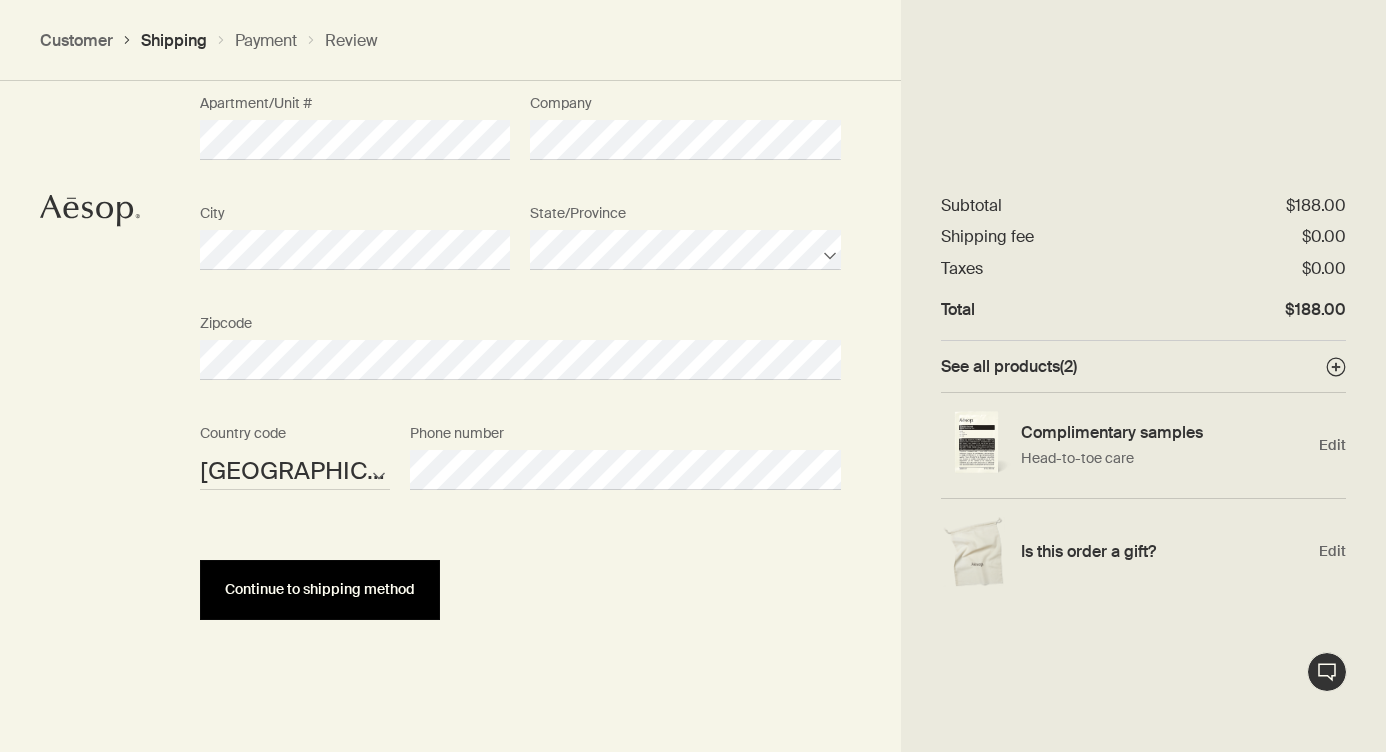 click on "Continue to shipping method" at bounding box center [320, 590] 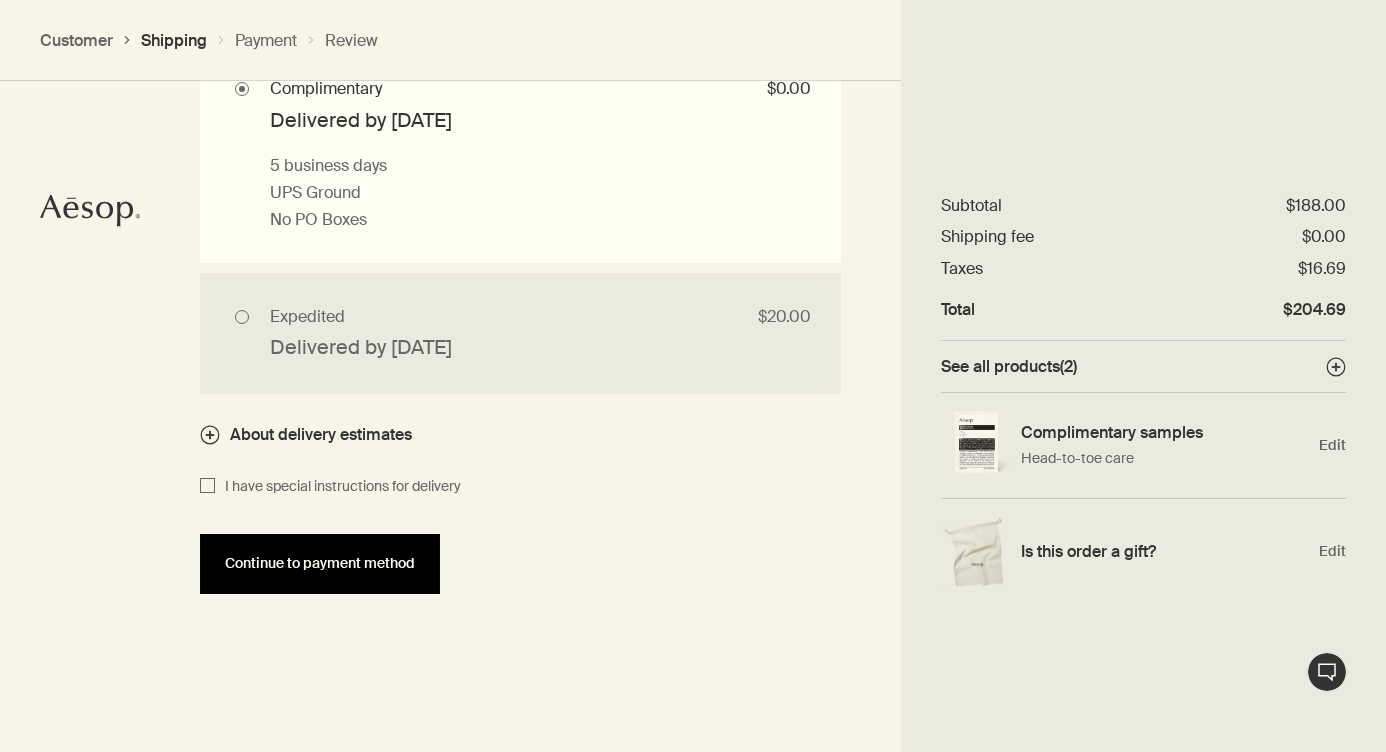 scroll, scrollTop: 1996, scrollLeft: 0, axis: vertical 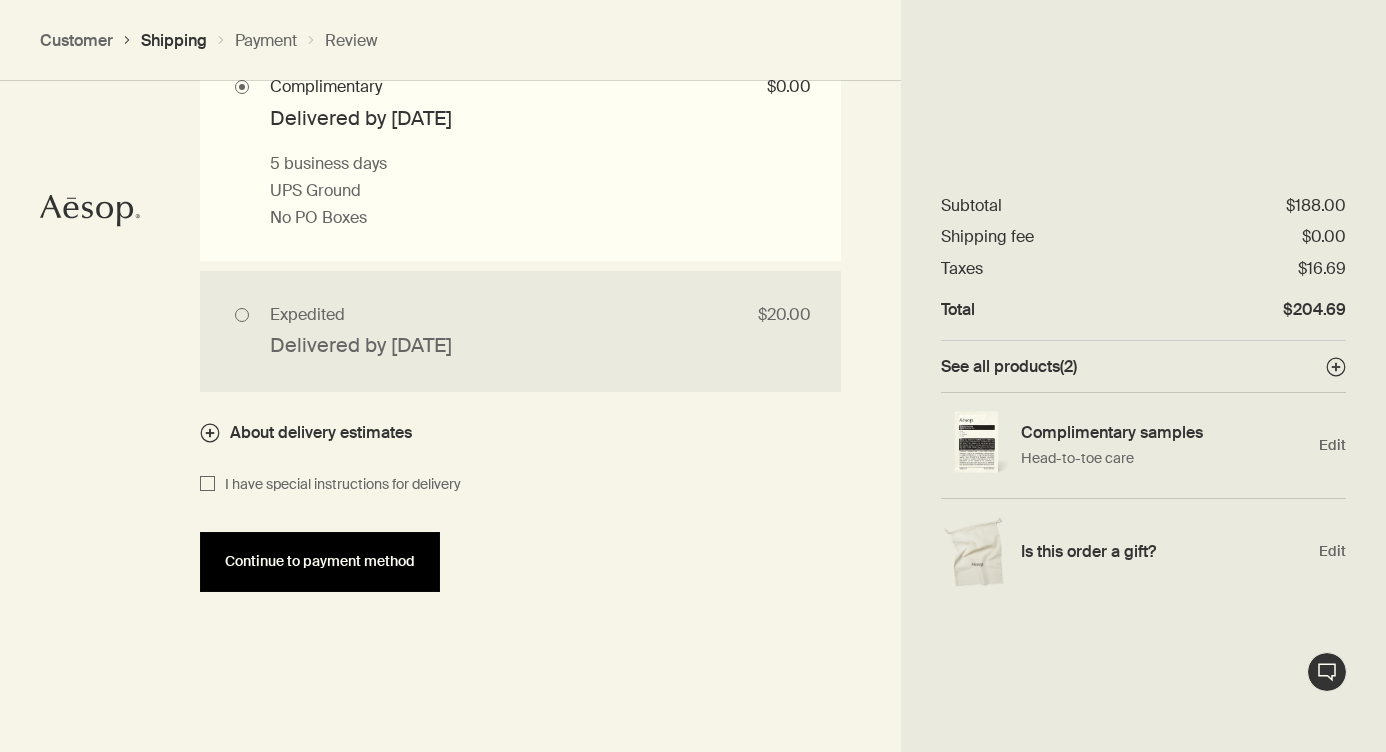 click on "Continue to payment method" at bounding box center [320, 562] 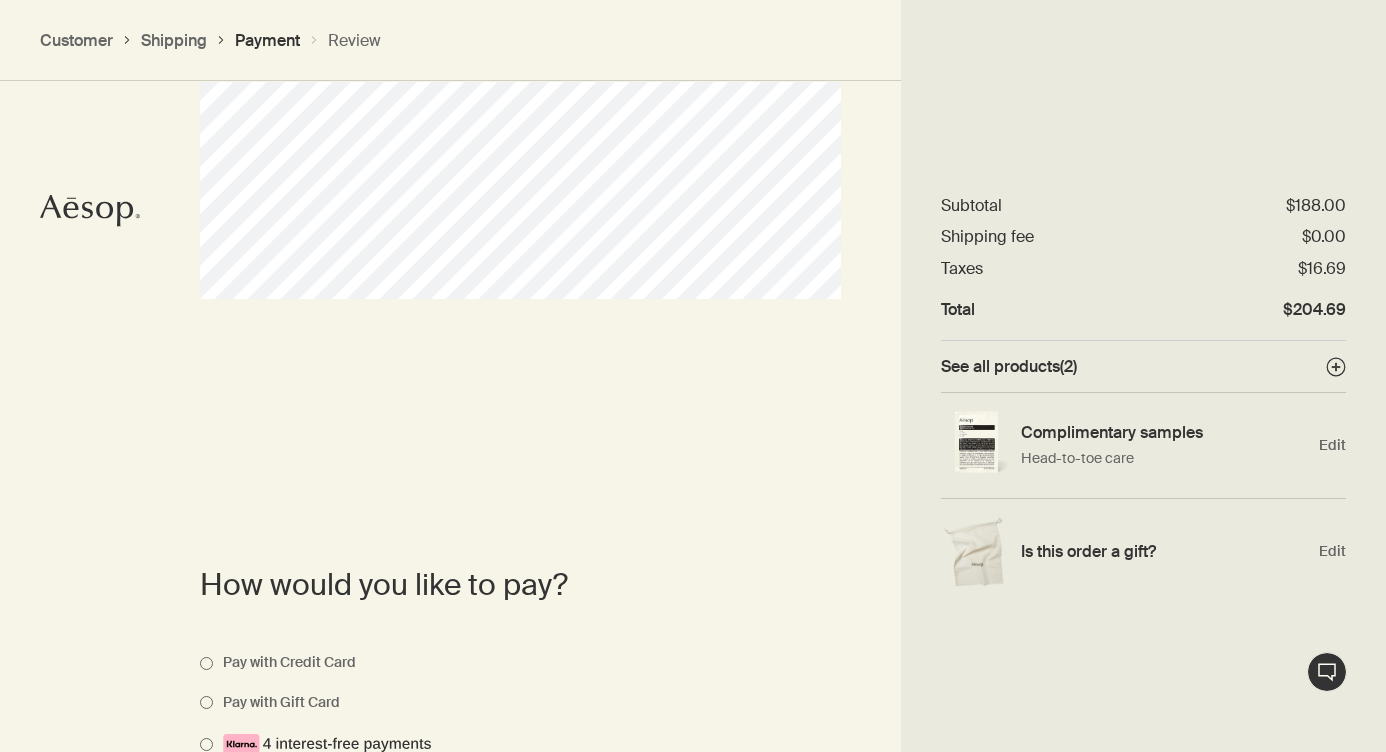 scroll, scrollTop: 969, scrollLeft: 0, axis: vertical 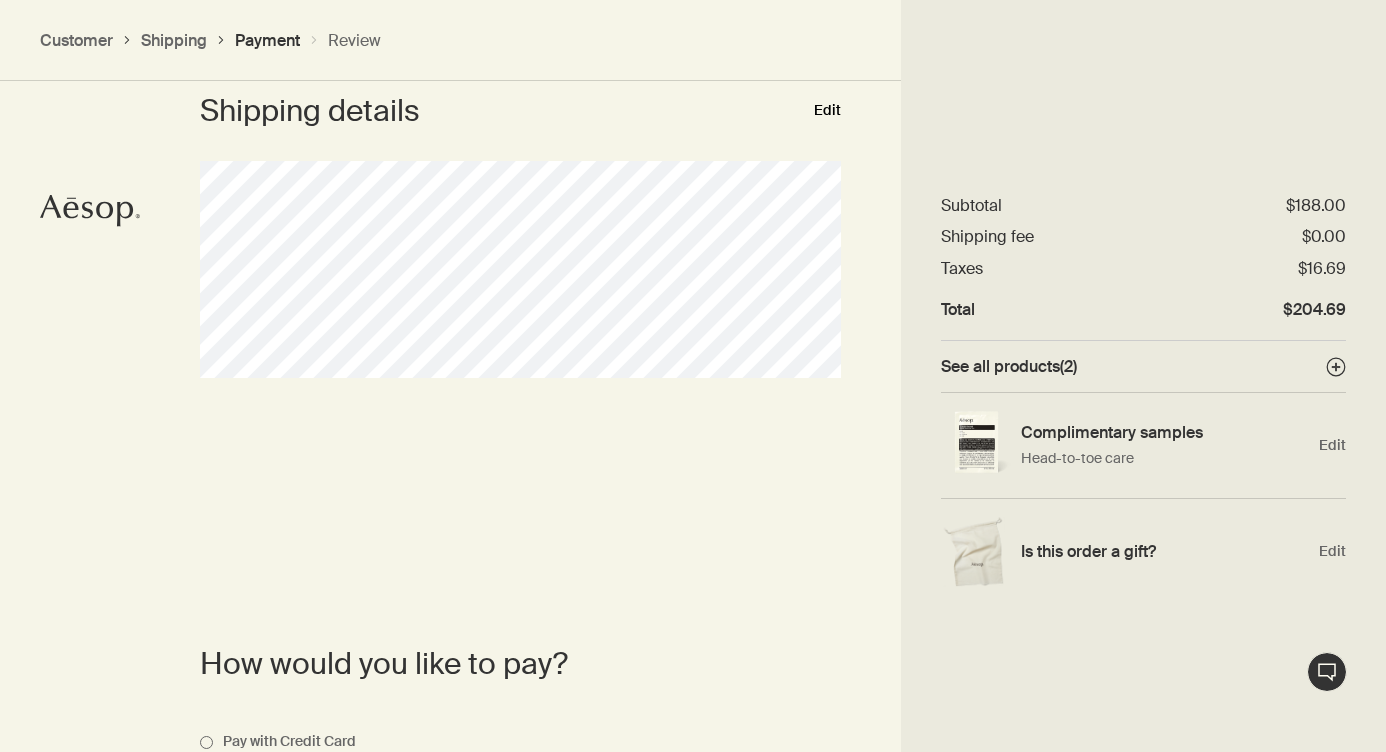 click on "Edit" at bounding box center (827, 111) 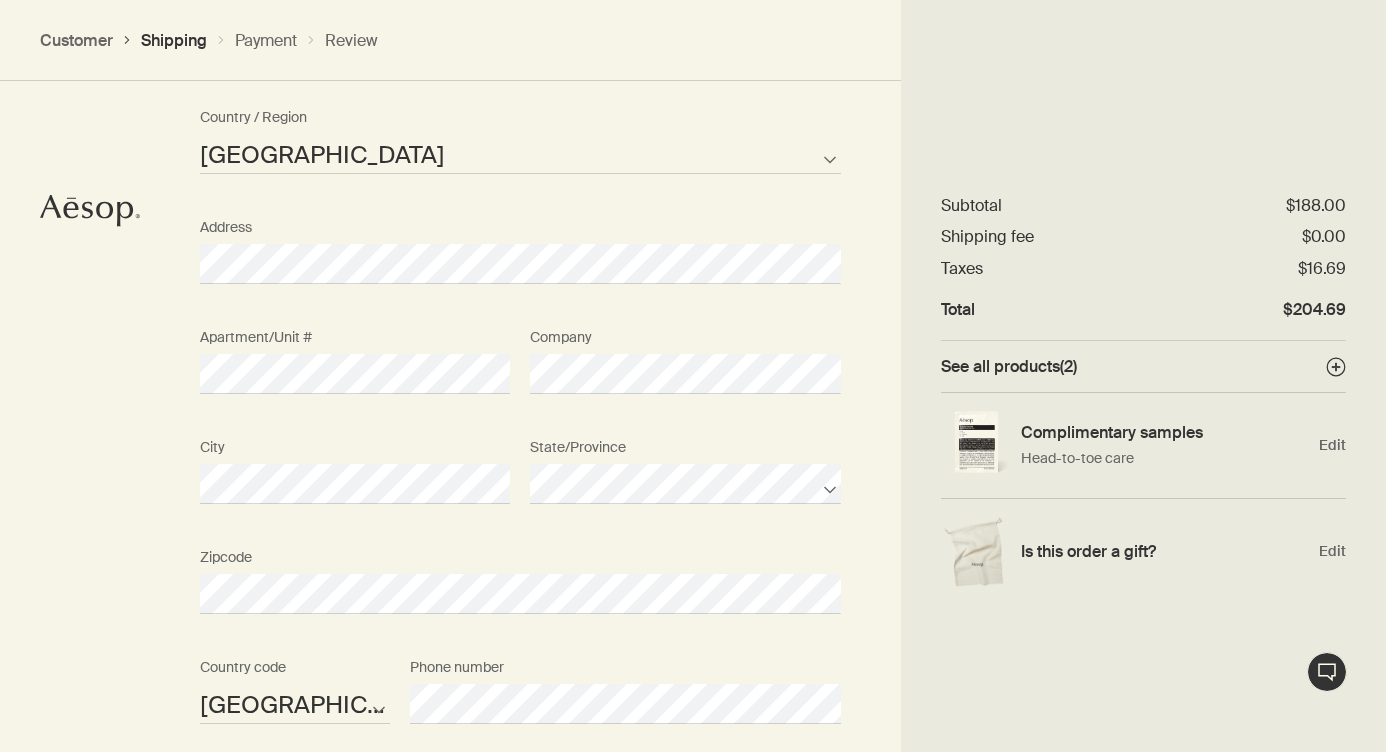 scroll, scrollTop: 1375, scrollLeft: 0, axis: vertical 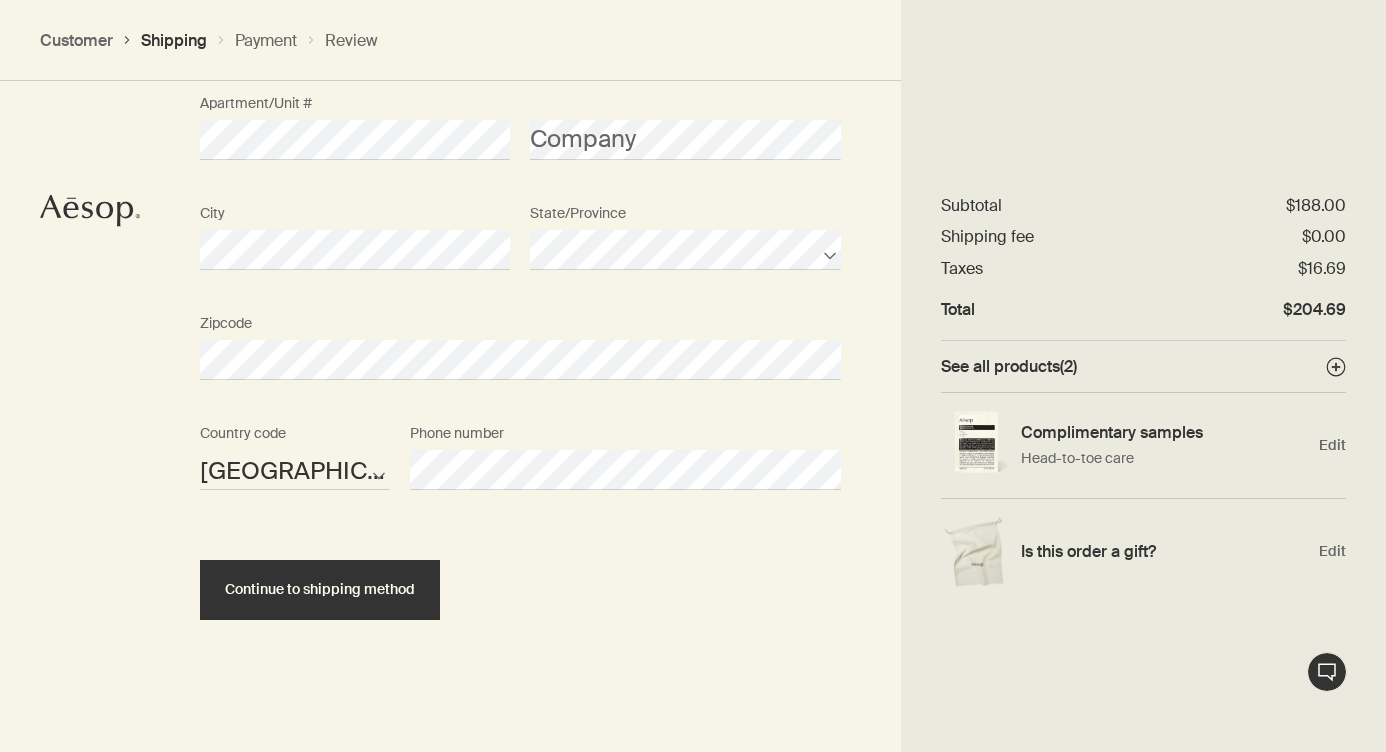 click on "Continue to shipping method" at bounding box center [520, 572] 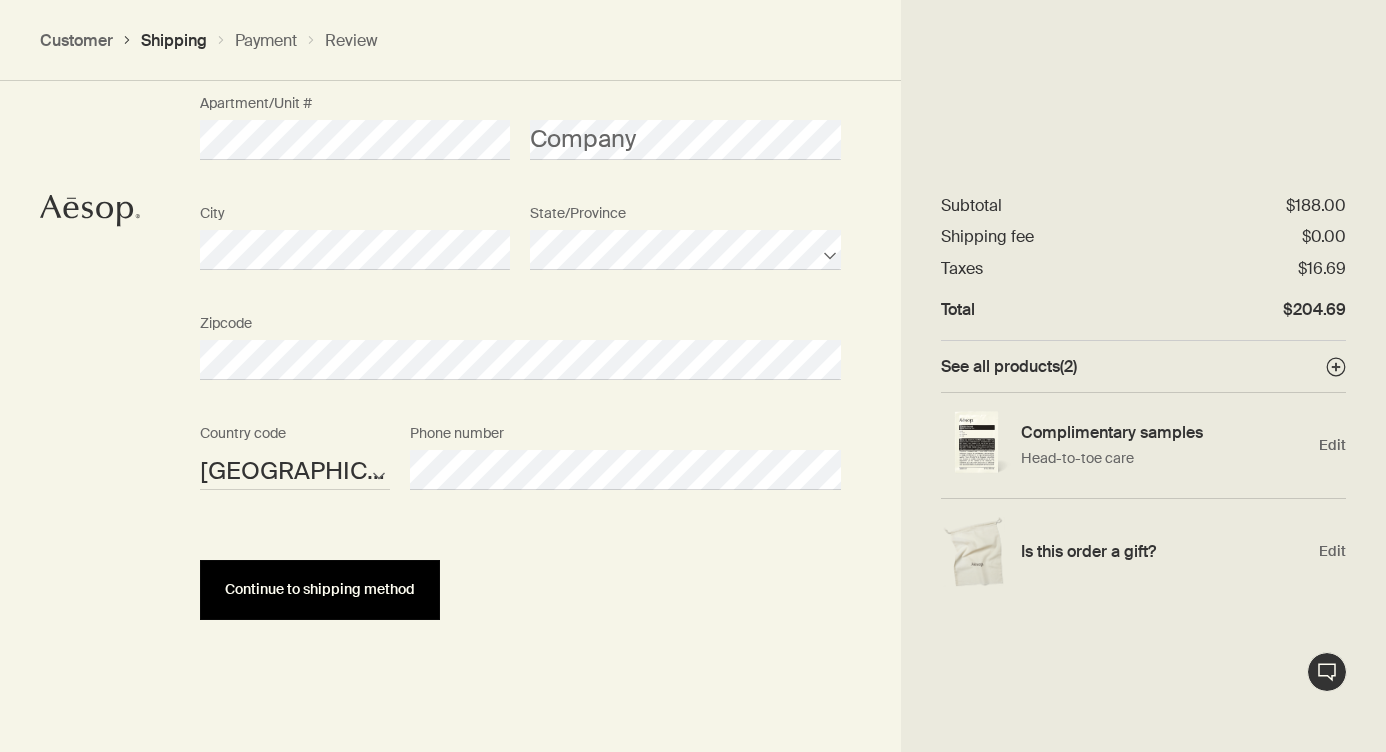 click on "Continue to shipping method" at bounding box center (320, 589) 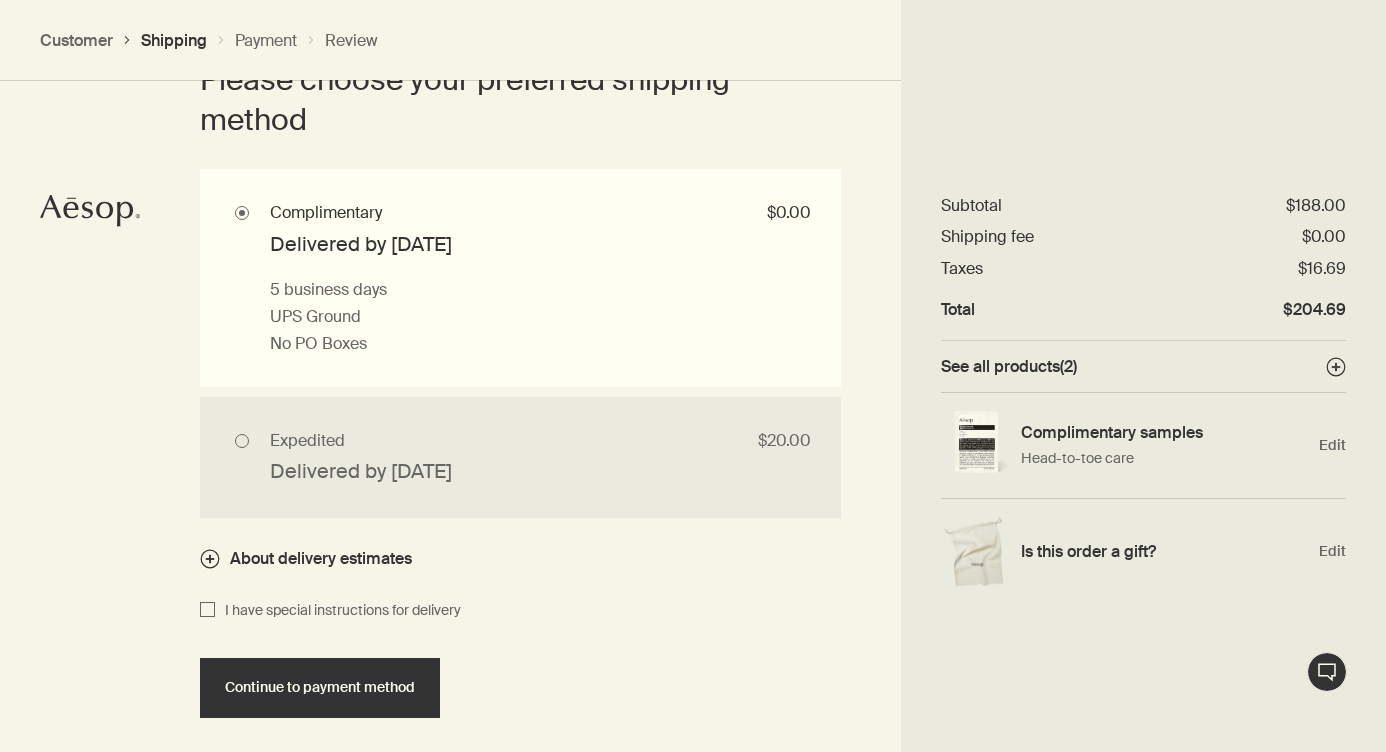 scroll, scrollTop: 2032, scrollLeft: 0, axis: vertical 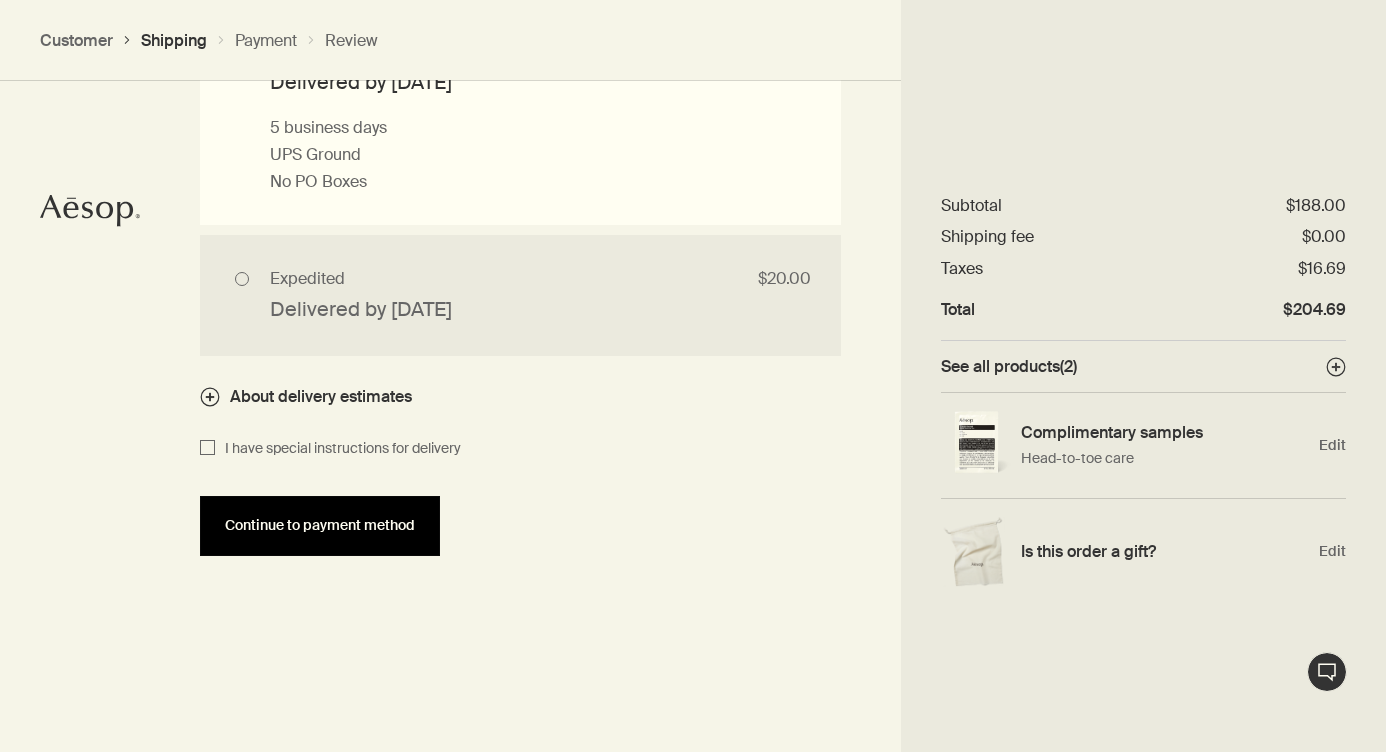 click on "Continue to payment method" at bounding box center (320, 526) 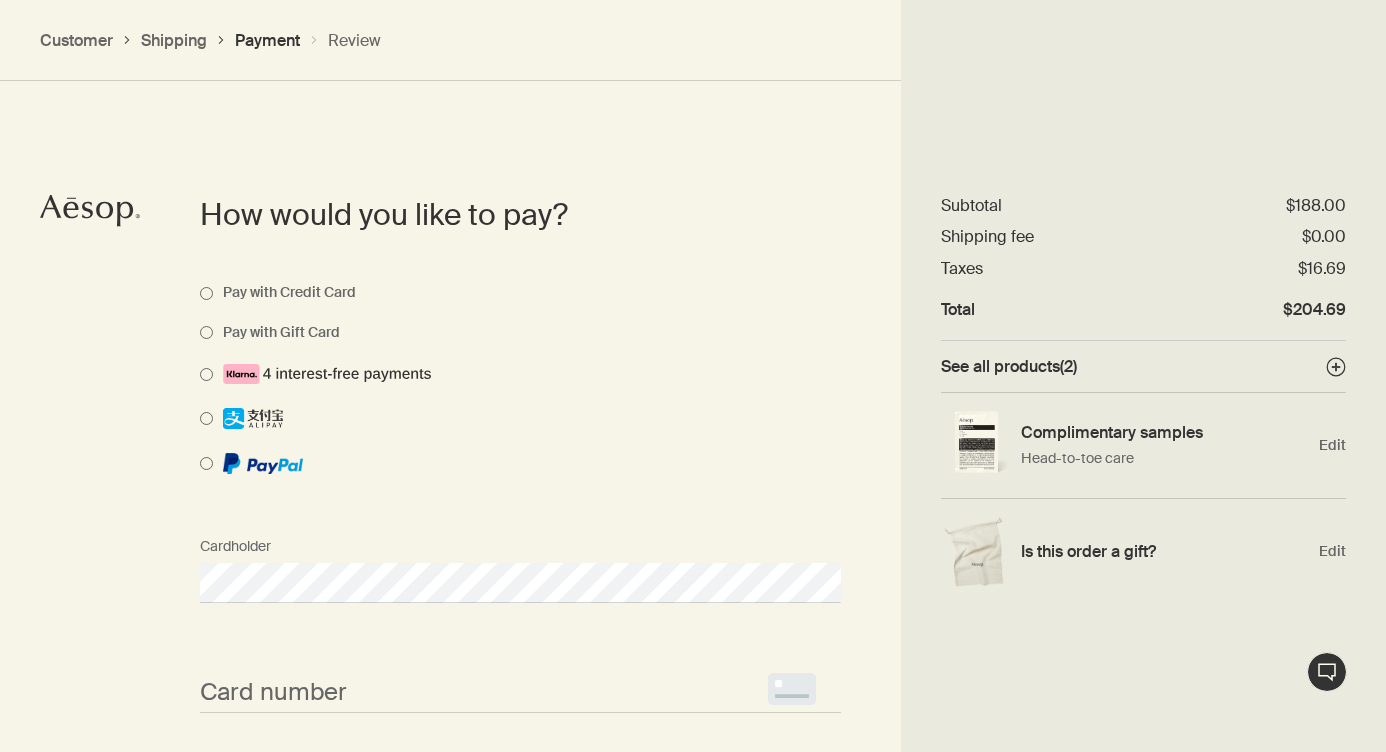 scroll, scrollTop: 1723, scrollLeft: 0, axis: vertical 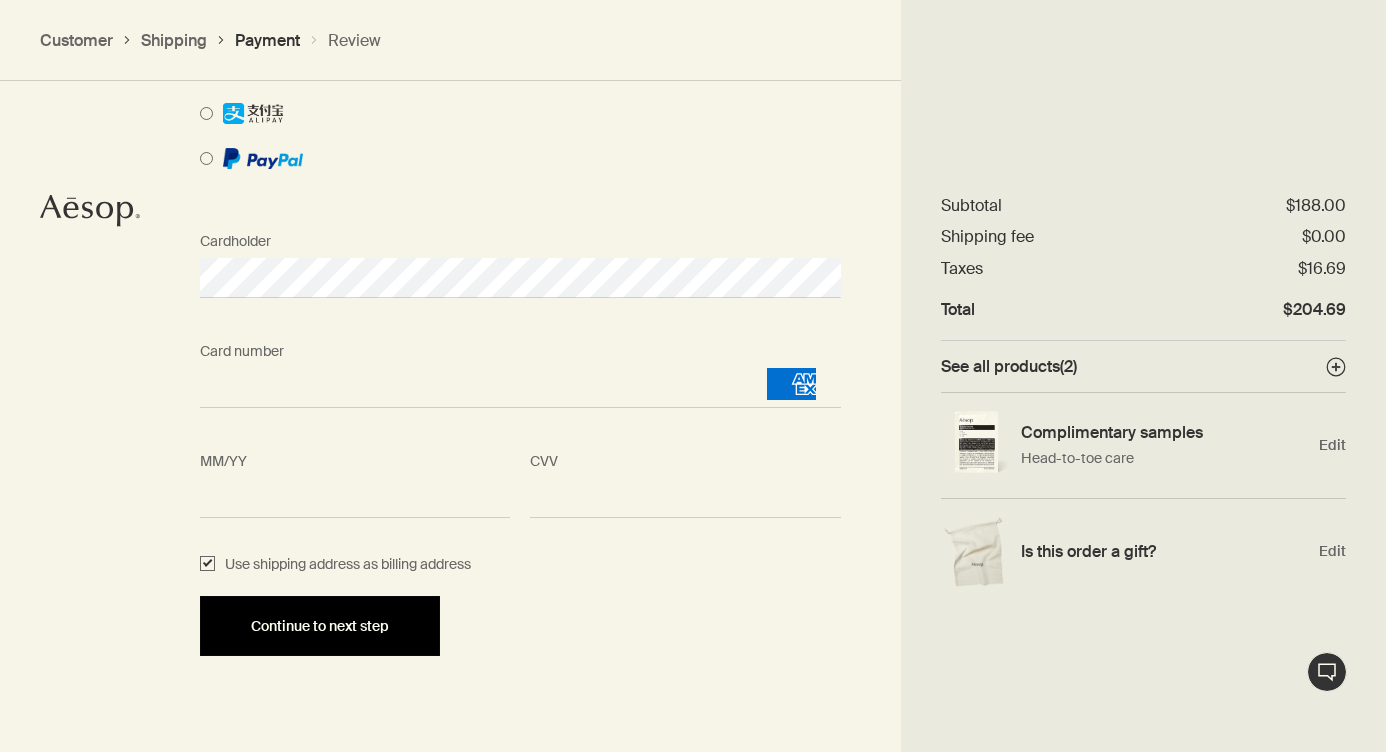 click on "Continue to next step" at bounding box center (320, 626) 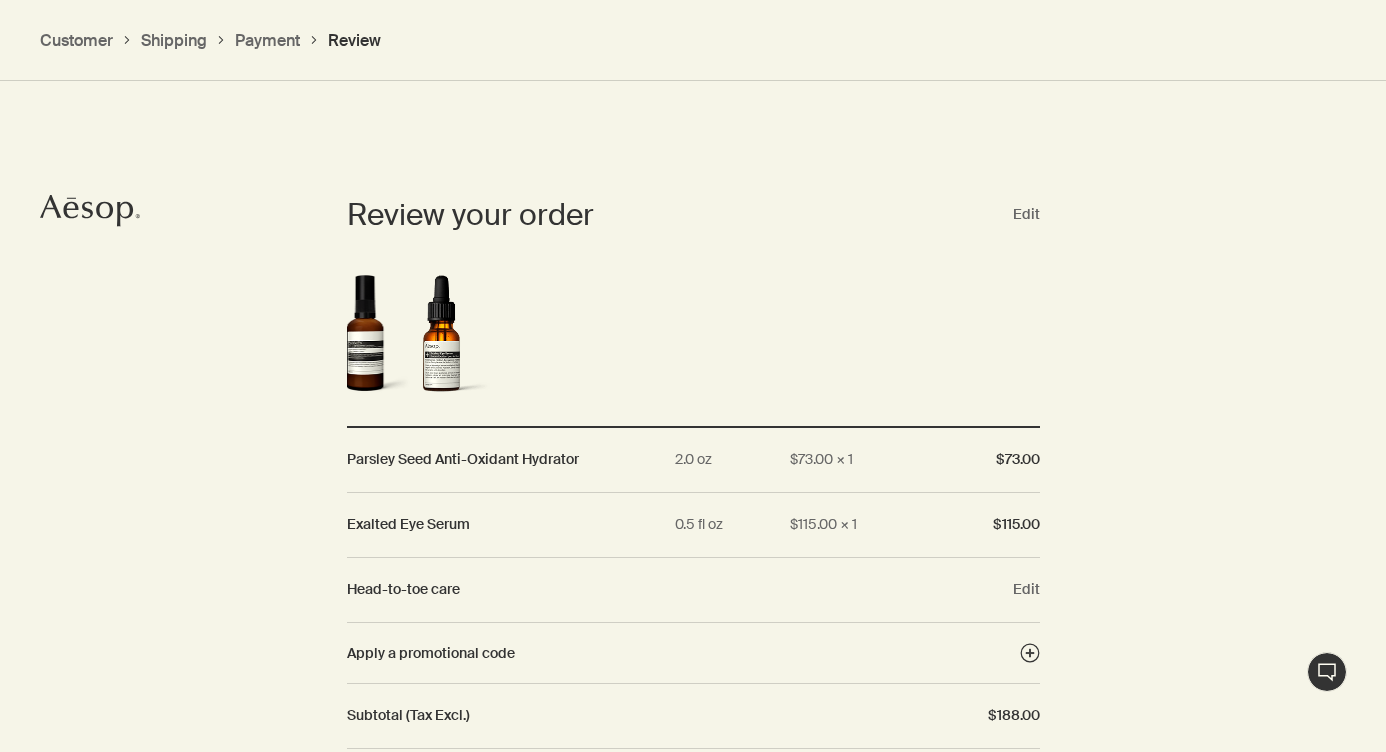 scroll, scrollTop: 2369, scrollLeft: 0, axis: vertical 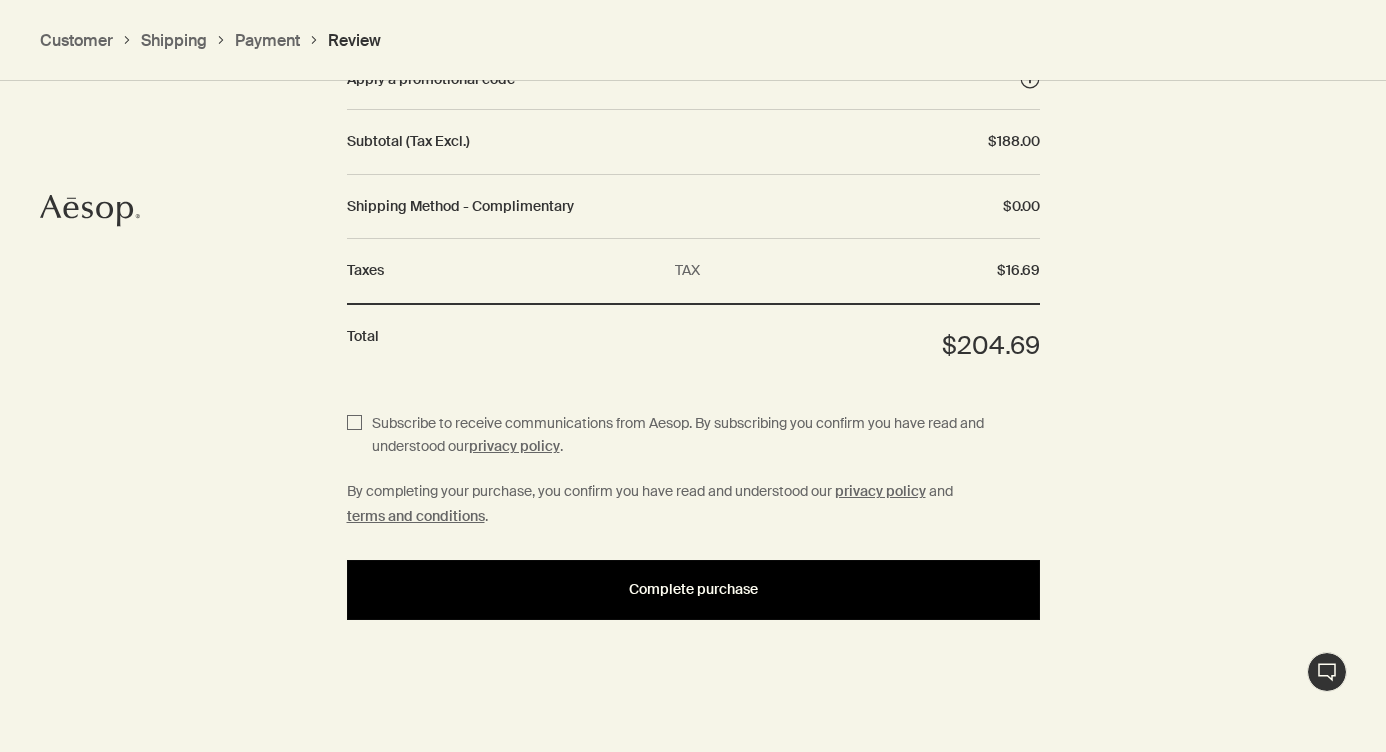 click on "Complete purchase" at bounding box center (693, 590) 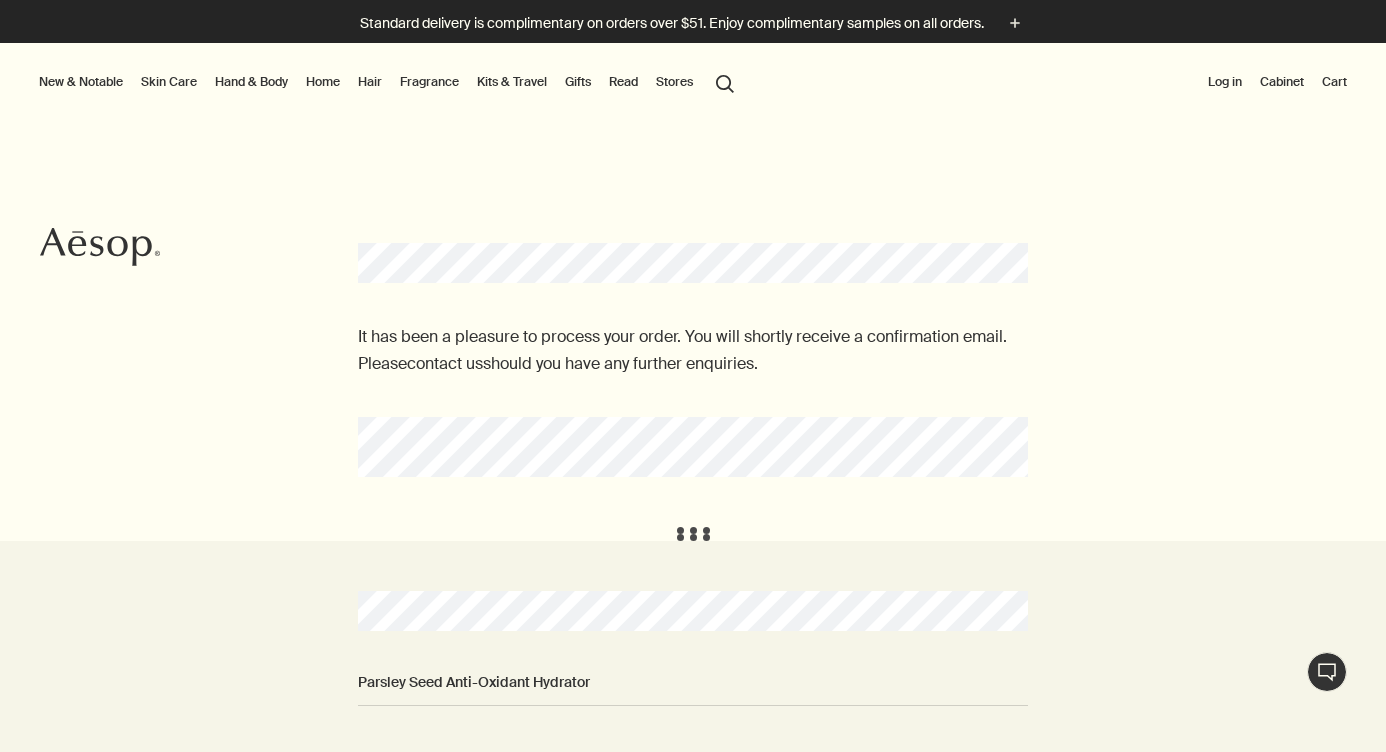 scroll, scrollTop: 0, scrollLeft: 0, axis: both 